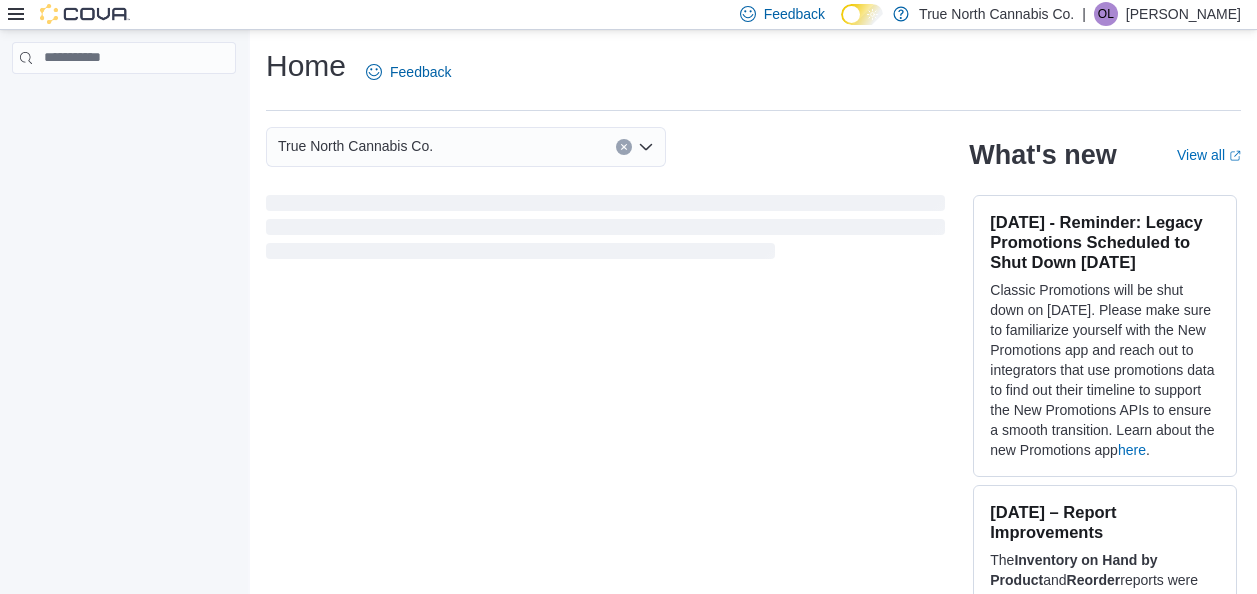 scroll, scrollTop: 0, scrollLeft: 0, axis: both 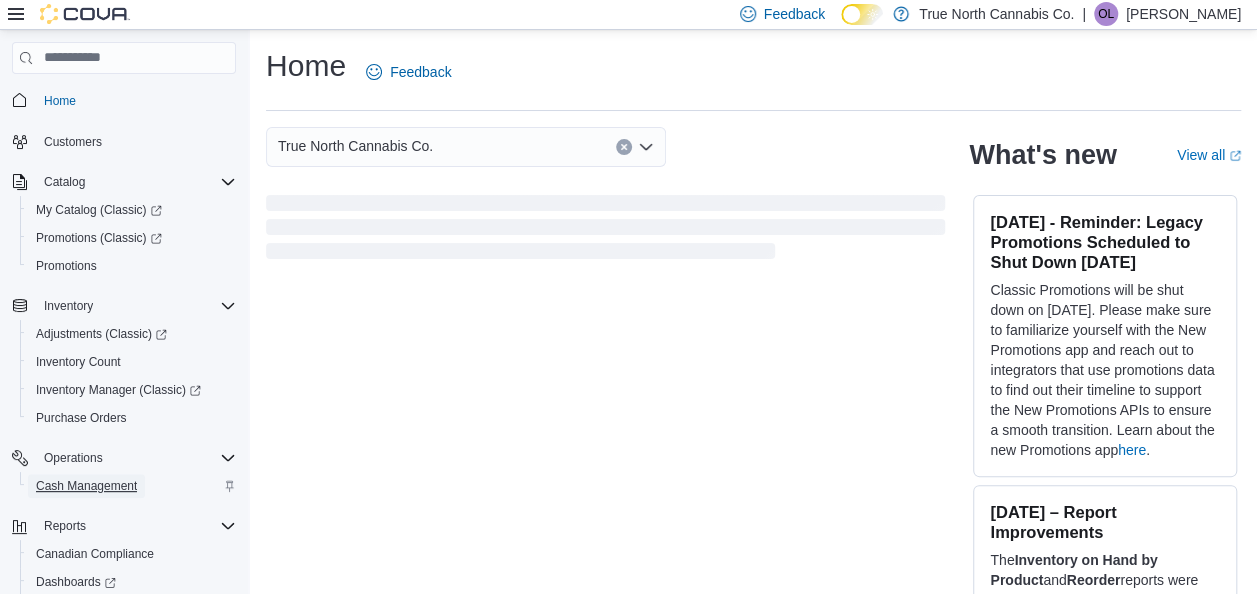 click on "Cash Management" at bounding box center [86, 486] 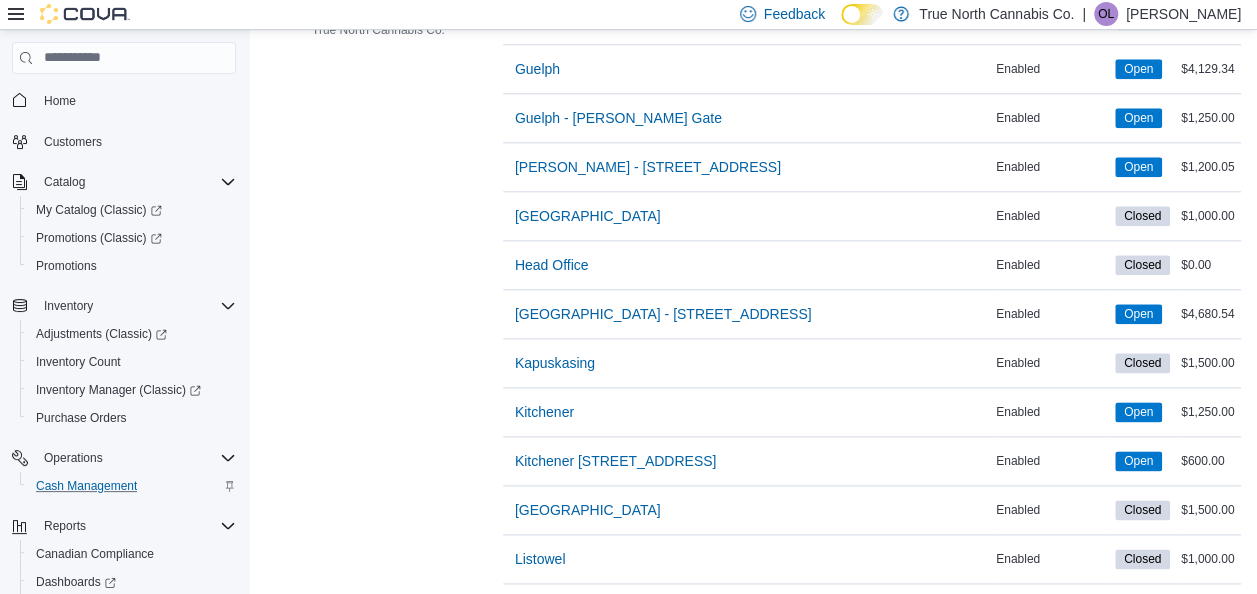 scroll, scrollTop: 1044, scrollLeft: 0, axis: vertical 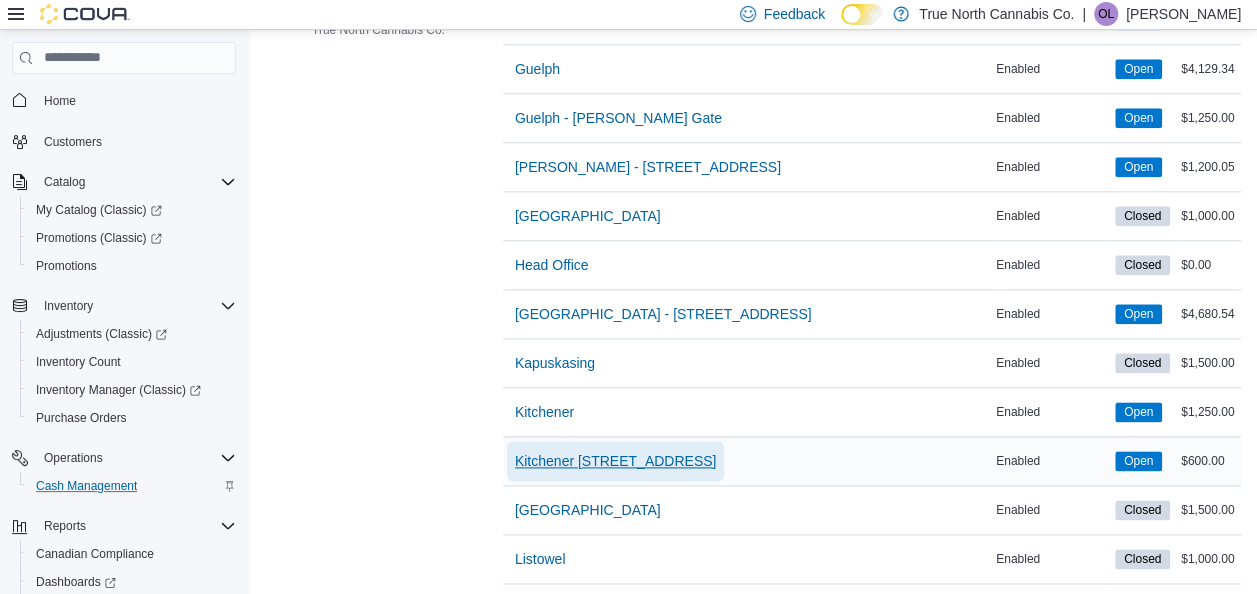 click on "Kitchener [STREET_ADDRESS]" at bounding box center [616, 461] 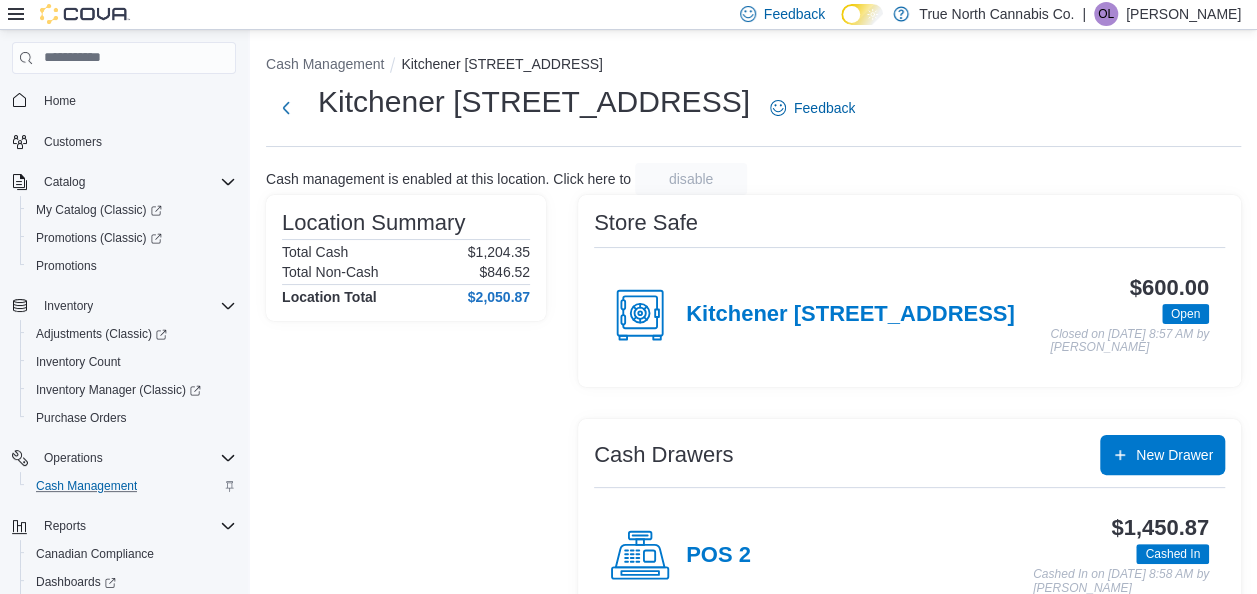 scroll, scrollTop: 158, scrollLeft: 0, axis: vertical 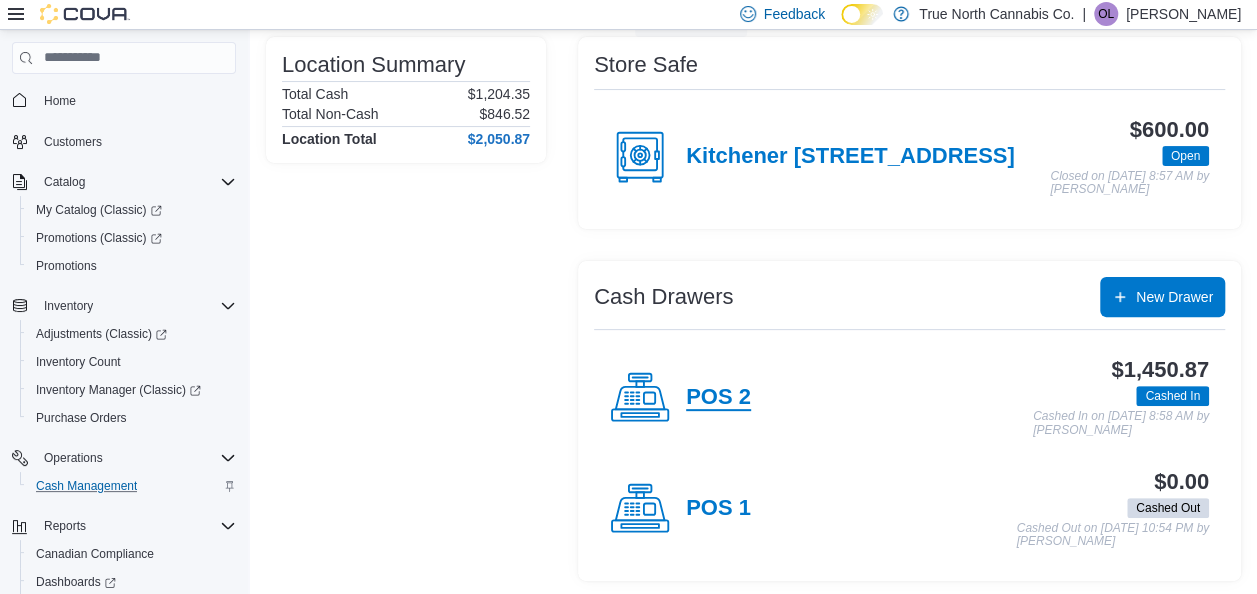 click on "POS 2" at bounding box center (718, 398) 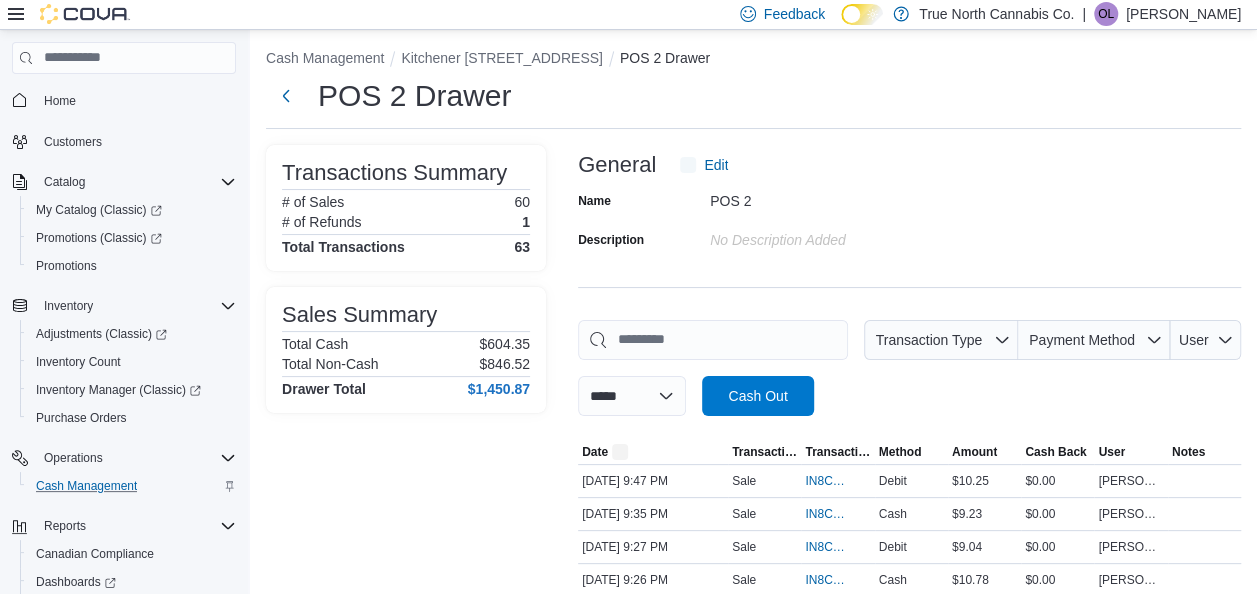 scroll, scrollTop: 158, scrollLeft: 0, axis: vertical 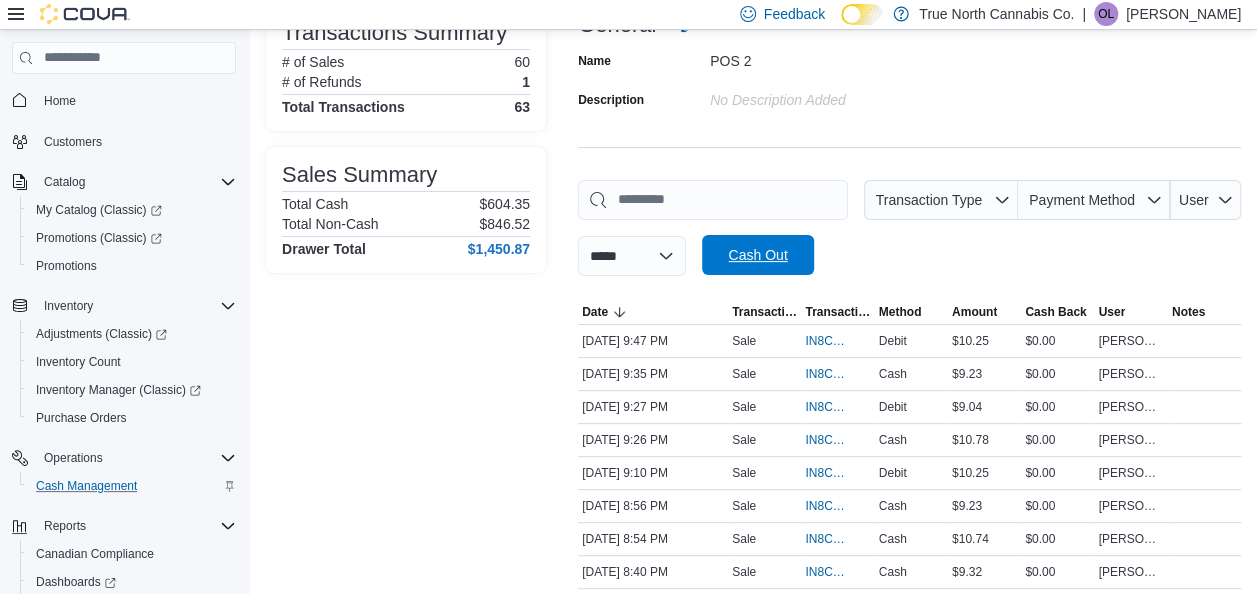 click on "Cash Out" at bounding box center (757, 255) 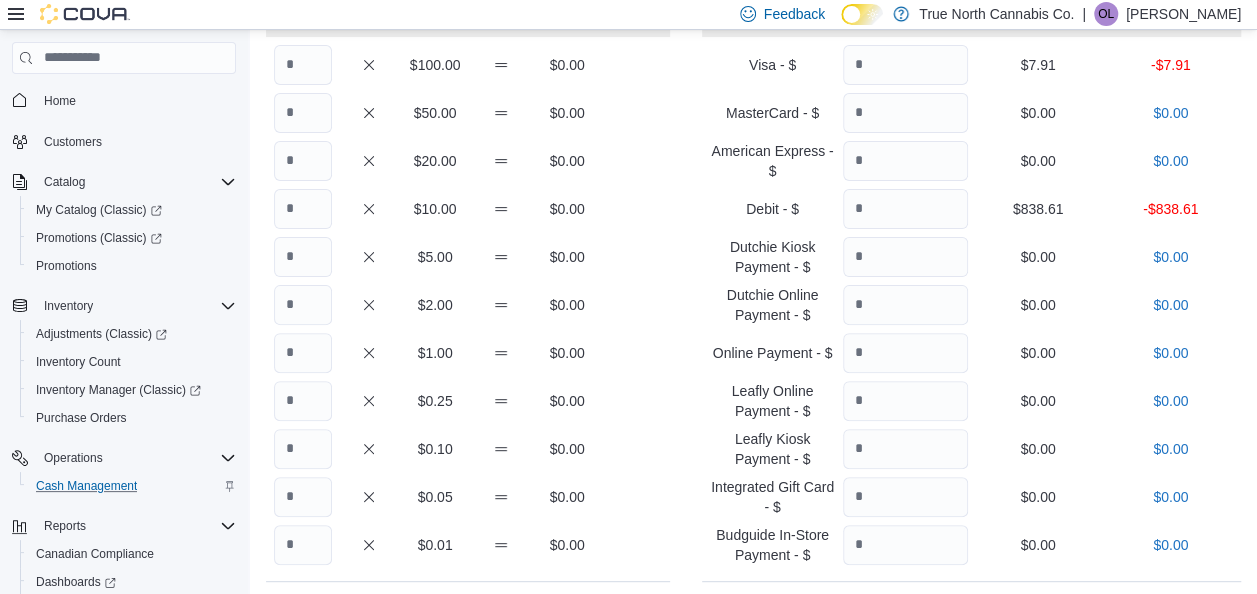 scroll, scrollTop: 0, scrollLeft: 0, axis: both 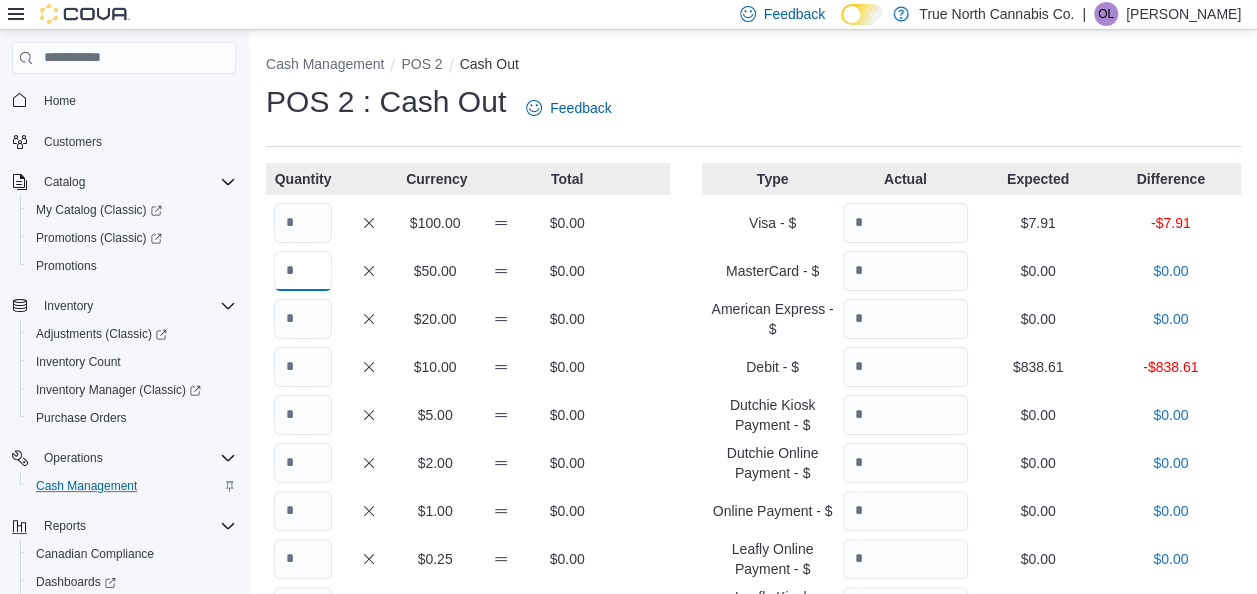 click at bounding box center (303, 271) 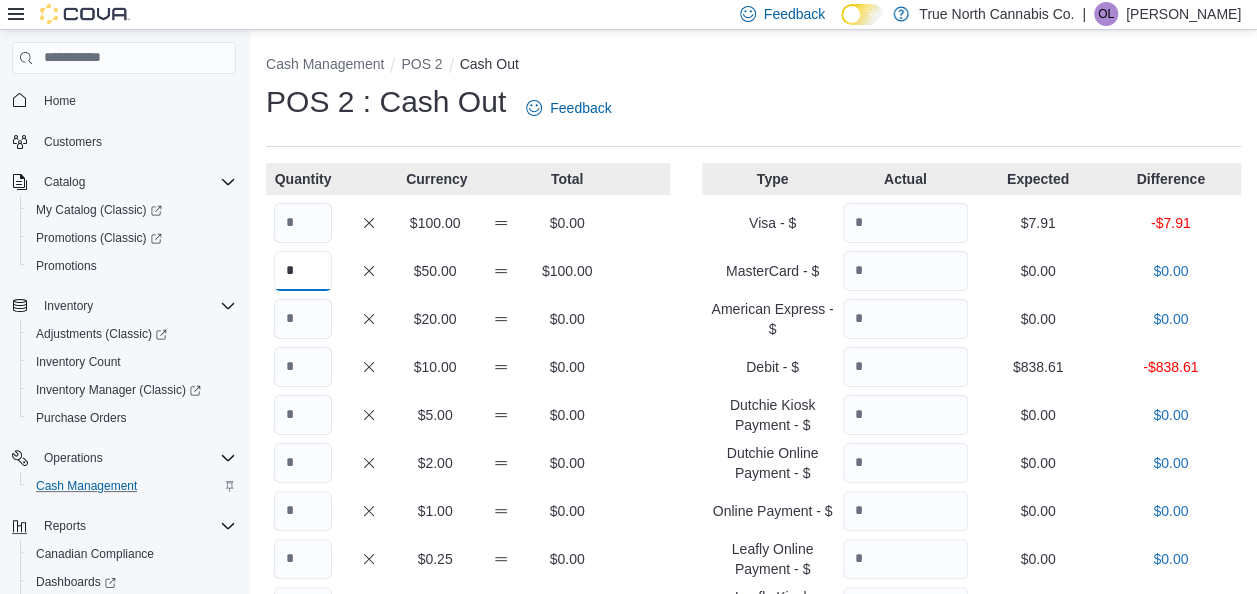 type on "*" 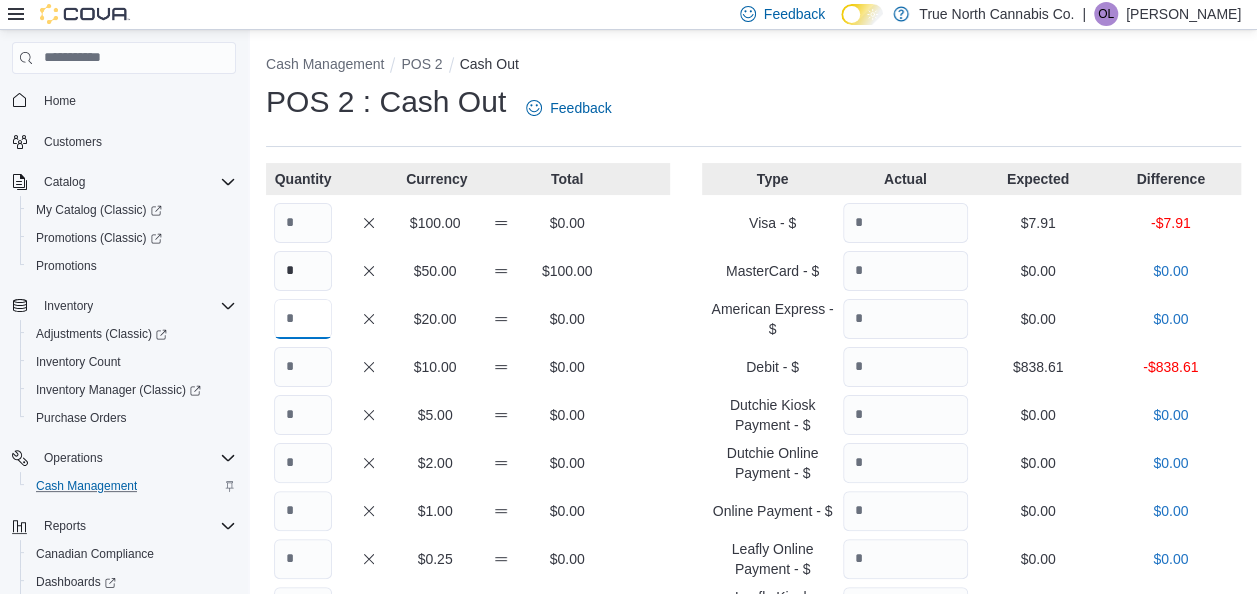 click at bounding box center (303, 319) 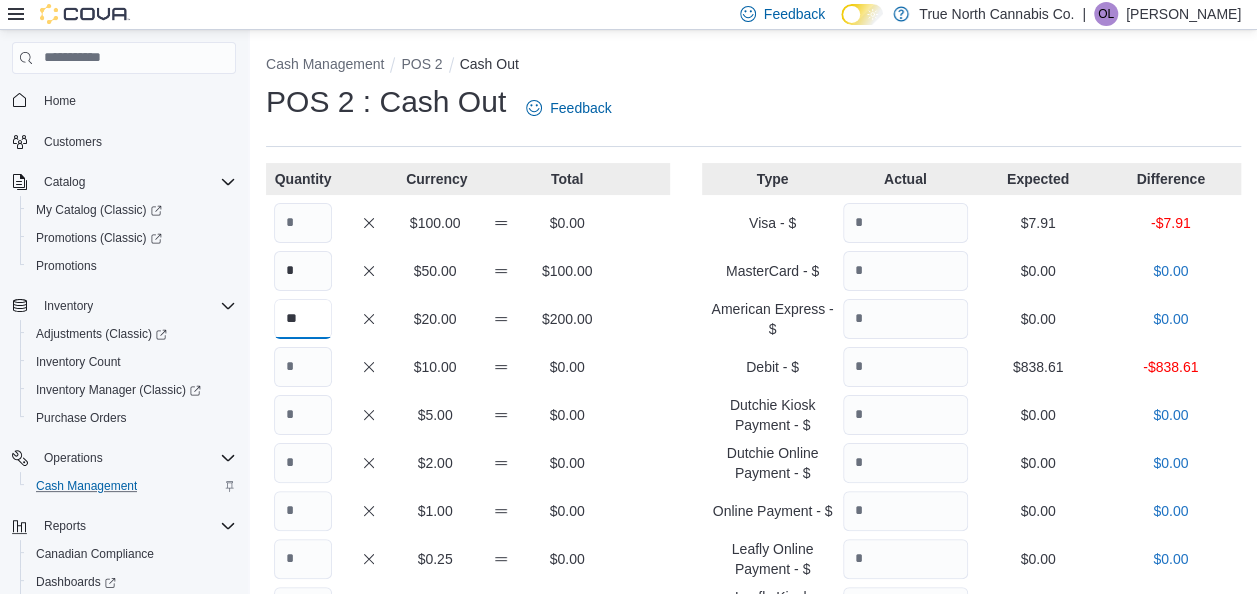 type on "**" 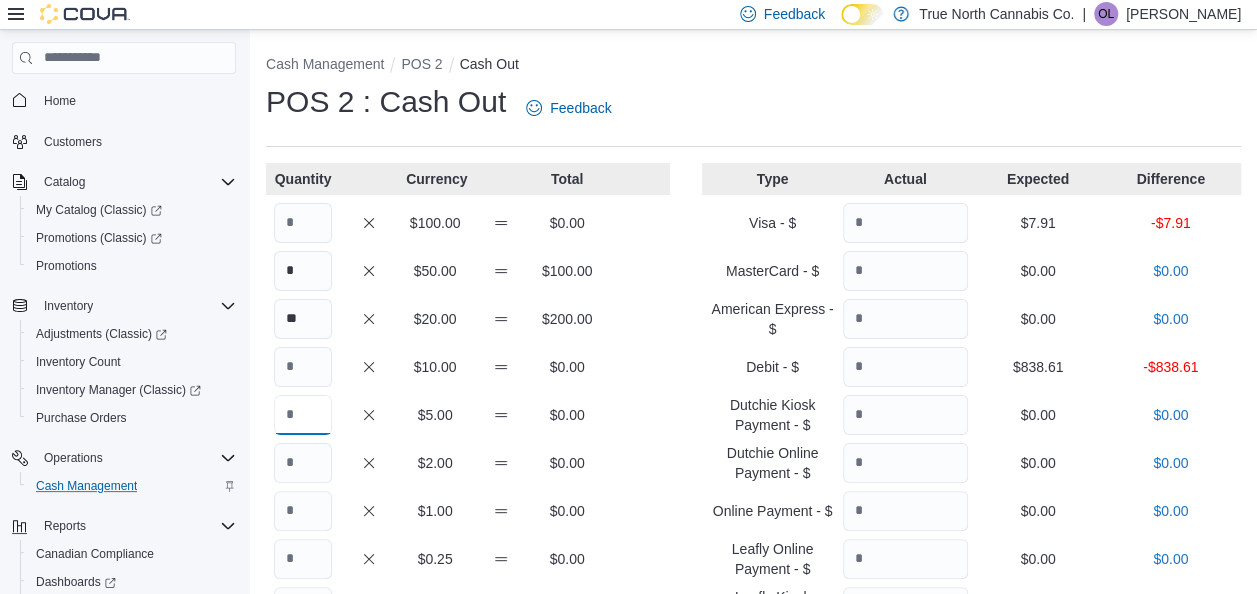 click at bounding box center [303, 415] 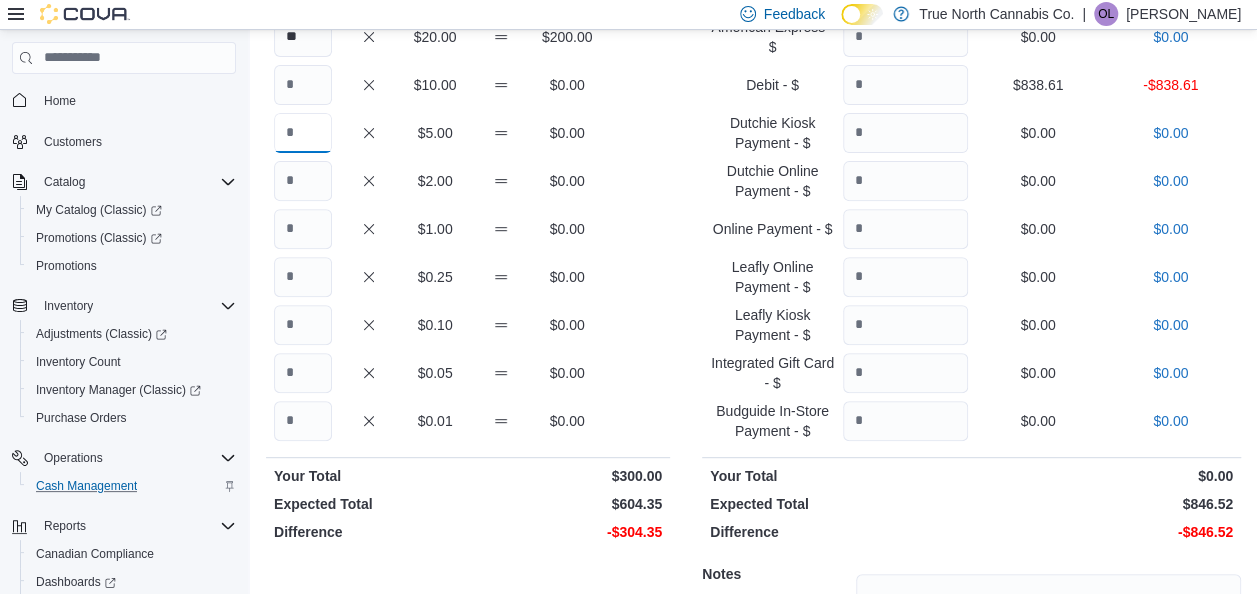 scroll, scrollTop: 283, scrollLeft: 0, axis: vertical 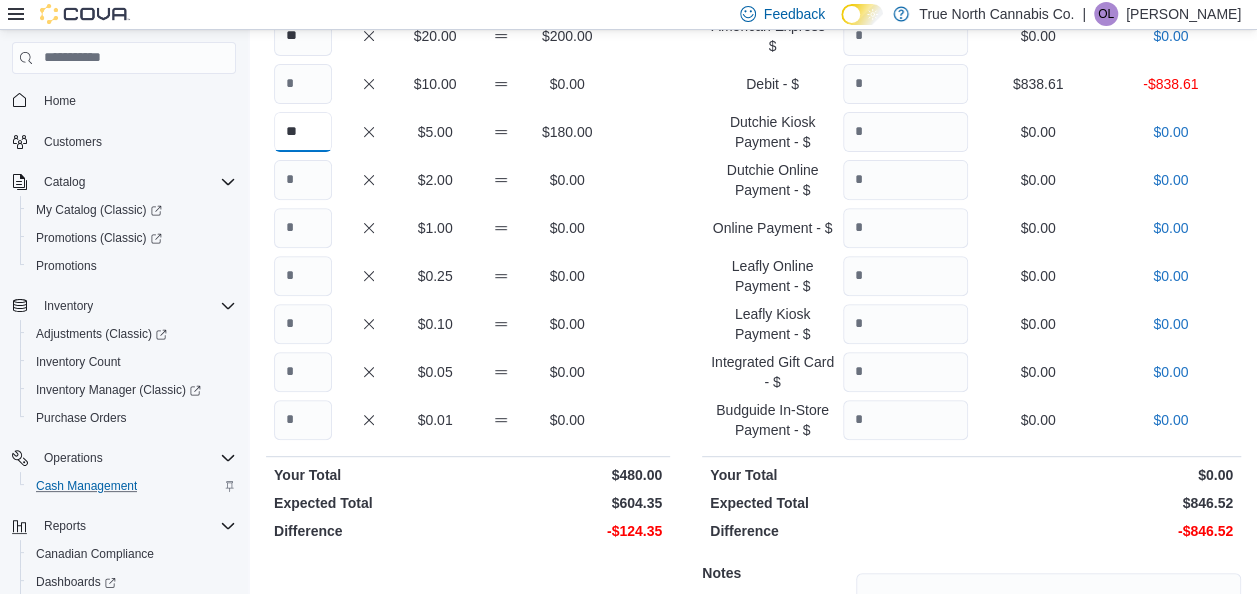 type on "**" 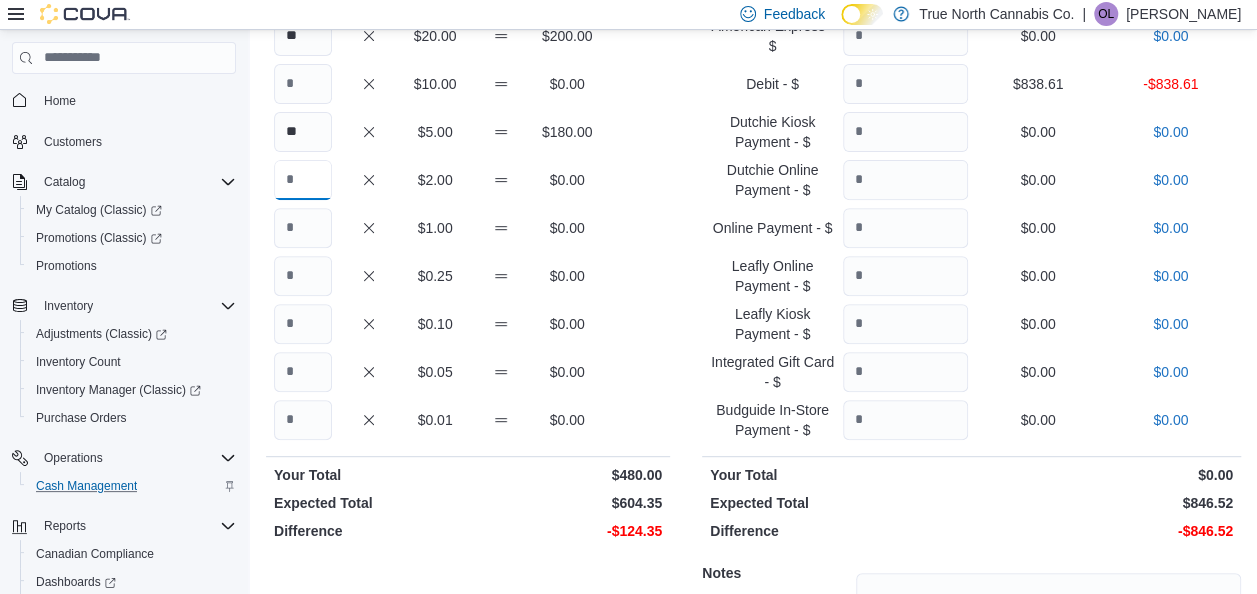 click at bounding box center (303, 180) 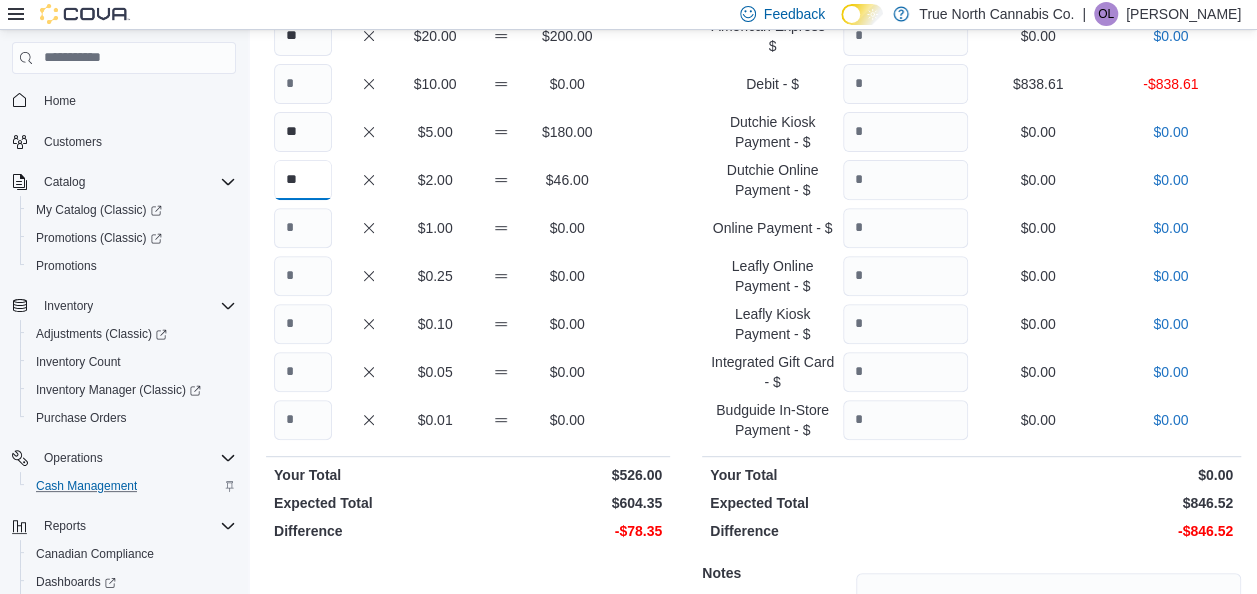 type on "**" 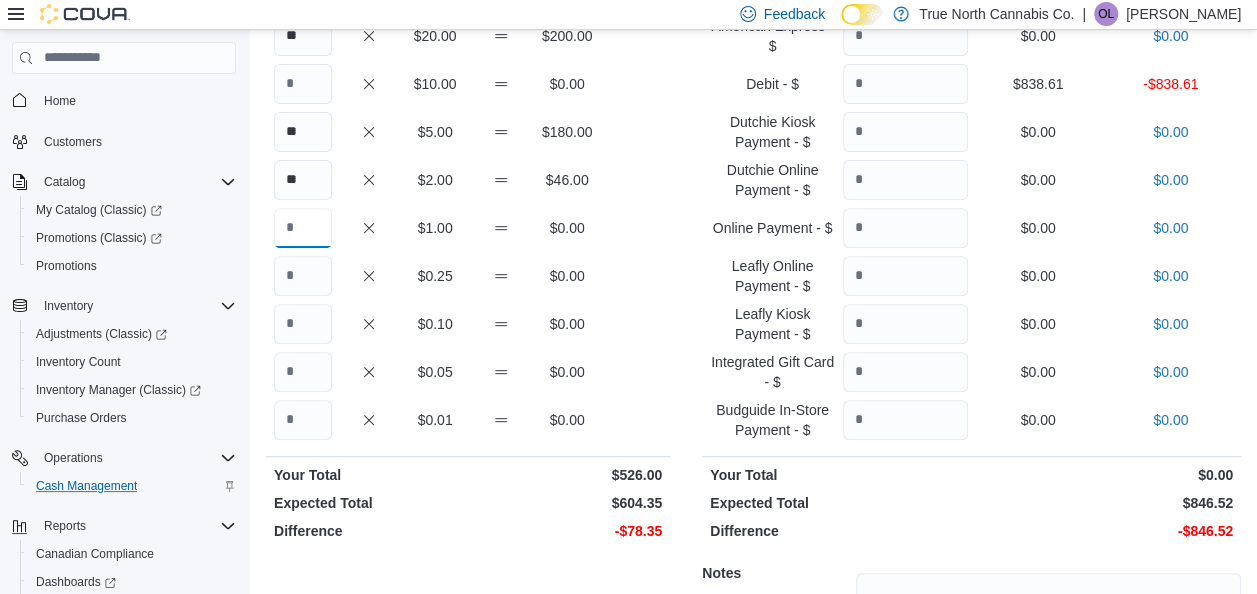 click at bounding box center (303, 228) 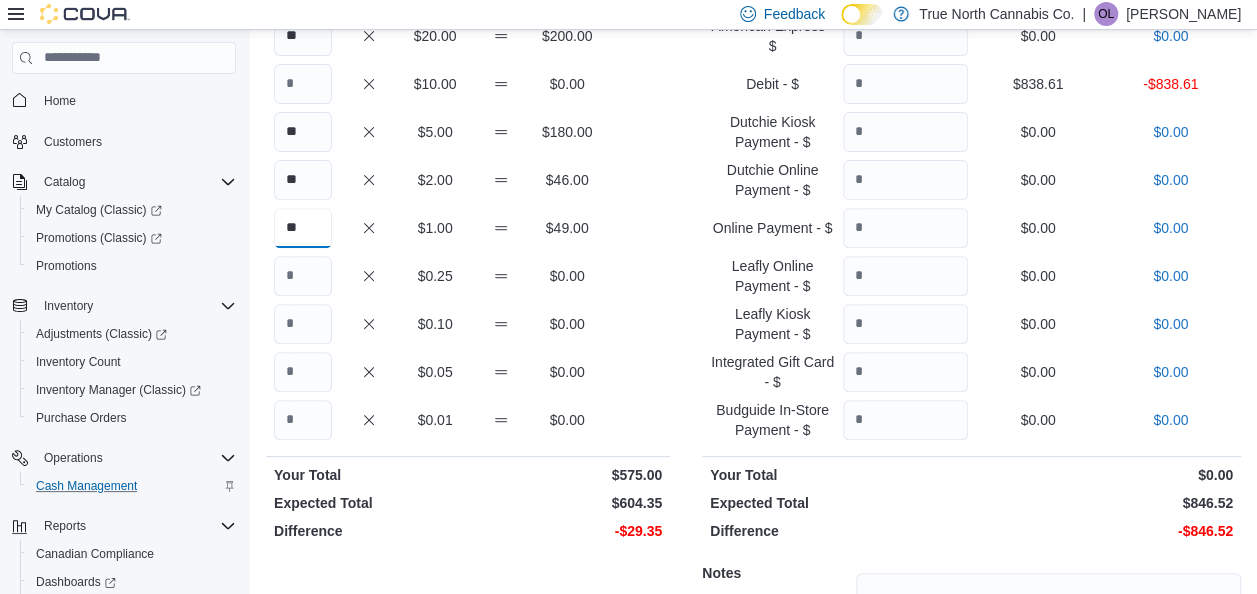 type on "**" 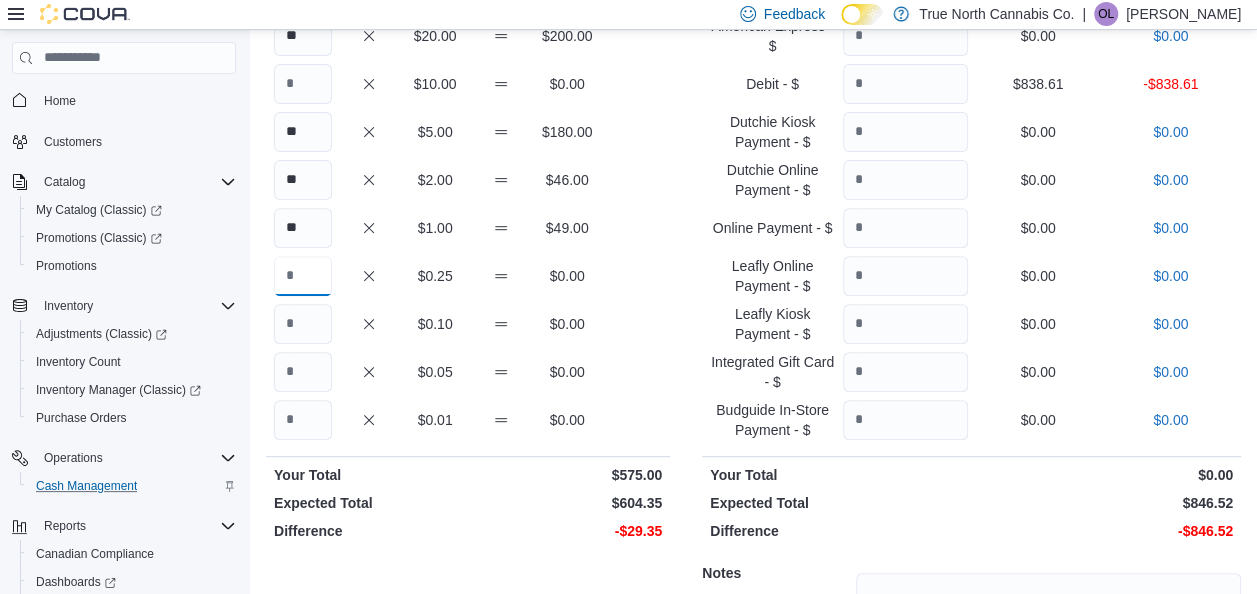 click at bounding box center (303, 276) 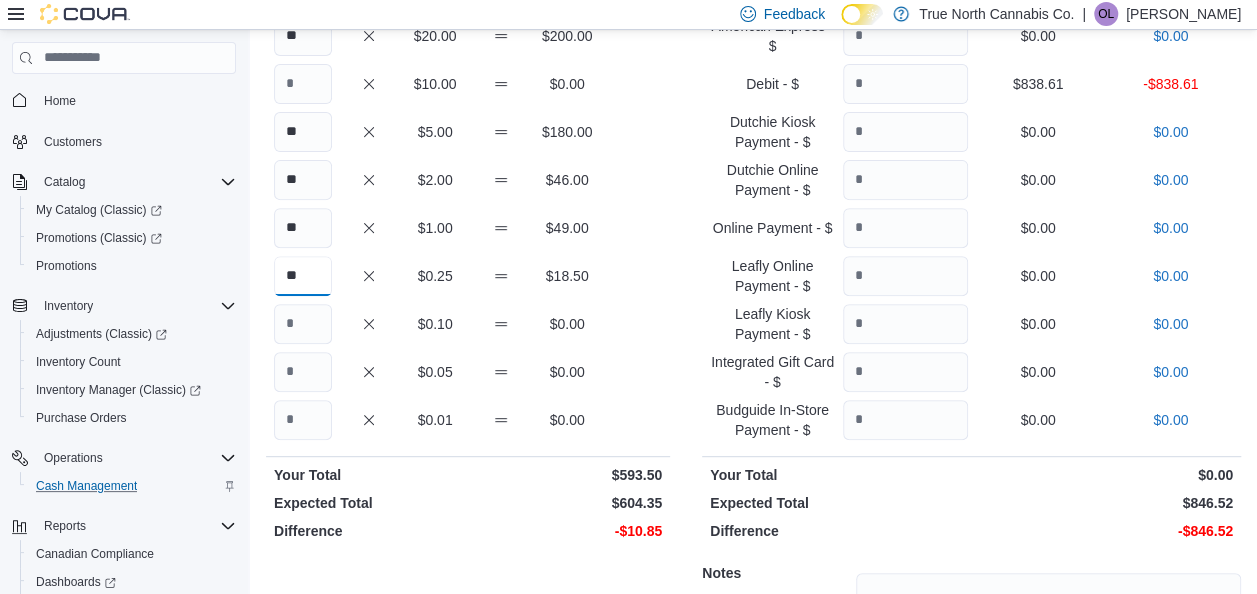 type on "**" 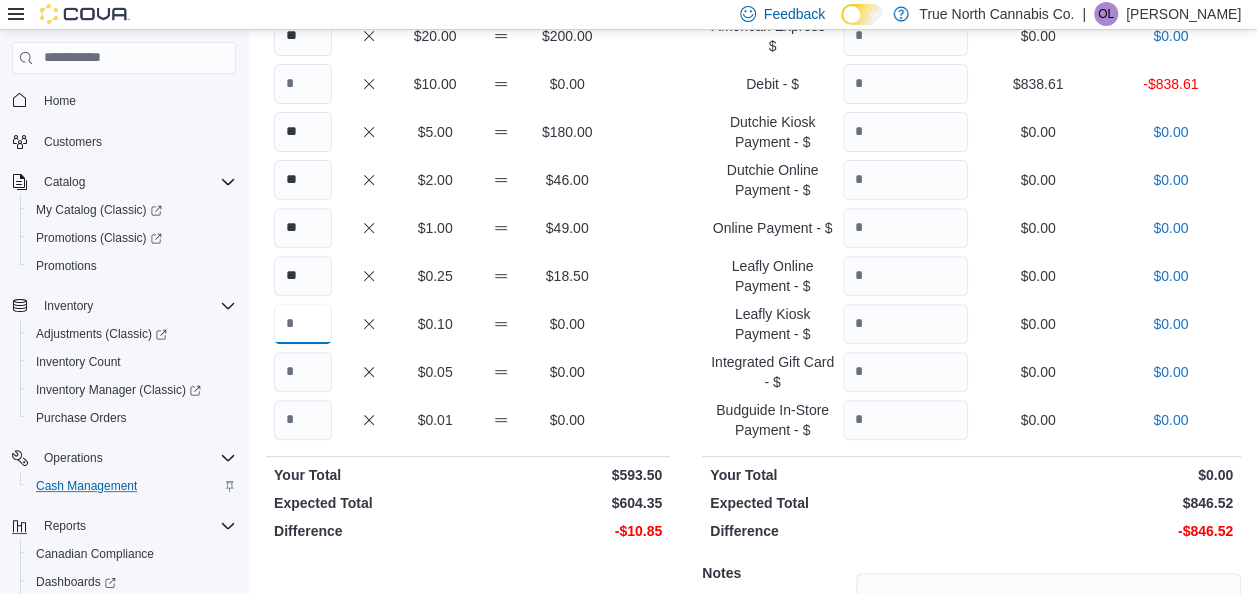click at bounding box center [303, 324] 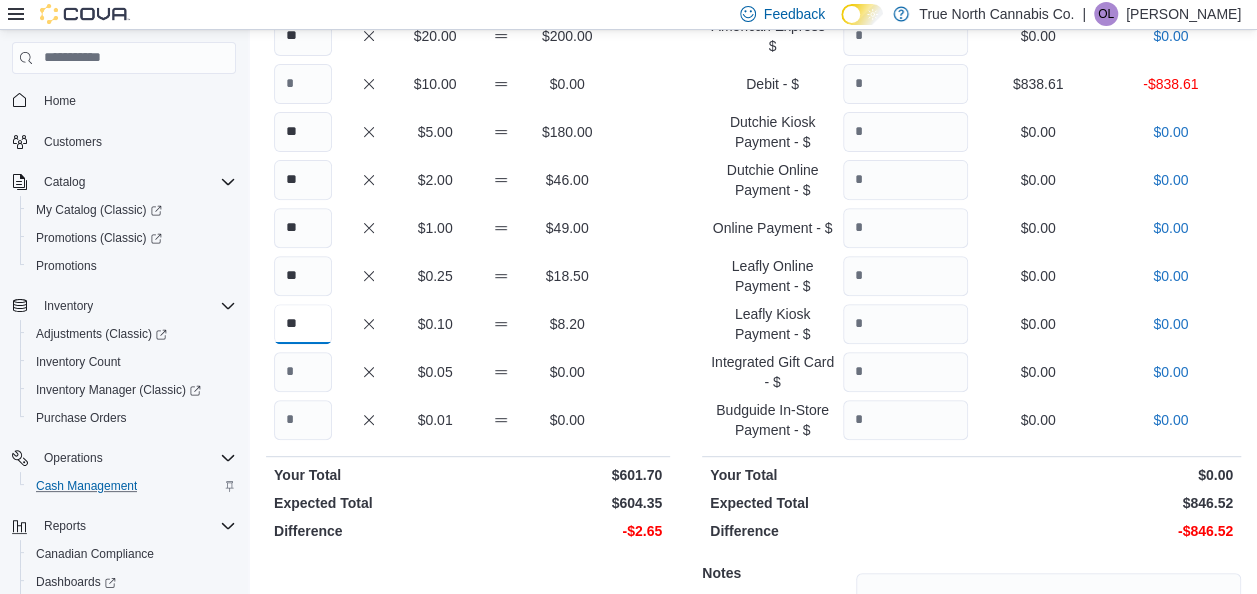 type on "**" 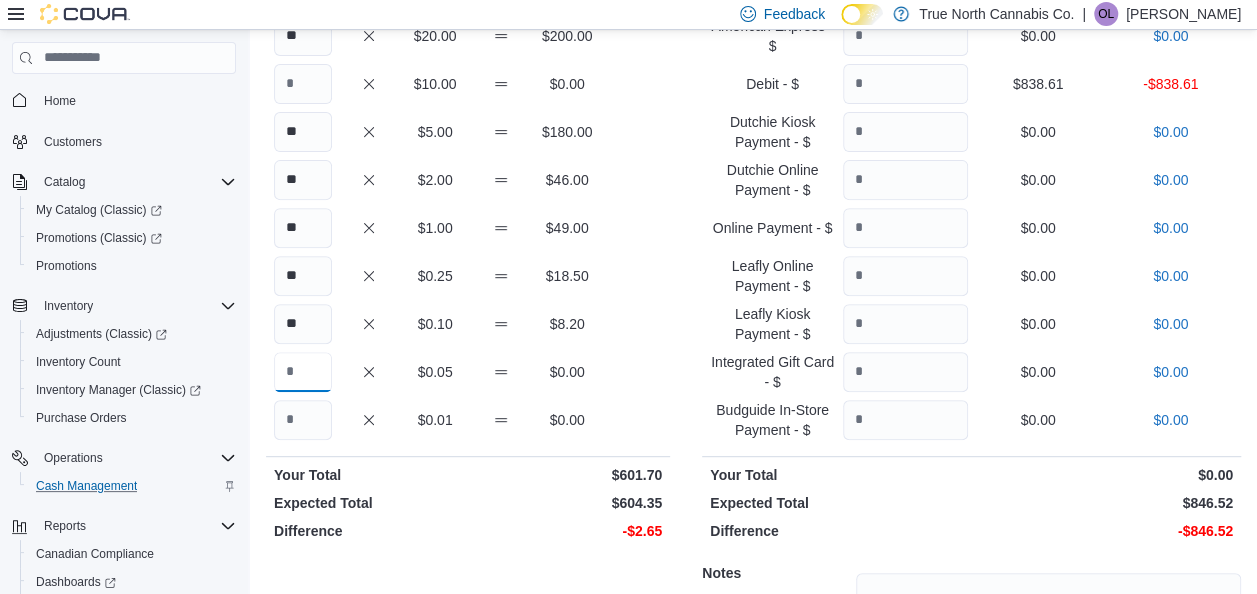 click at bounding box center (303, 372) 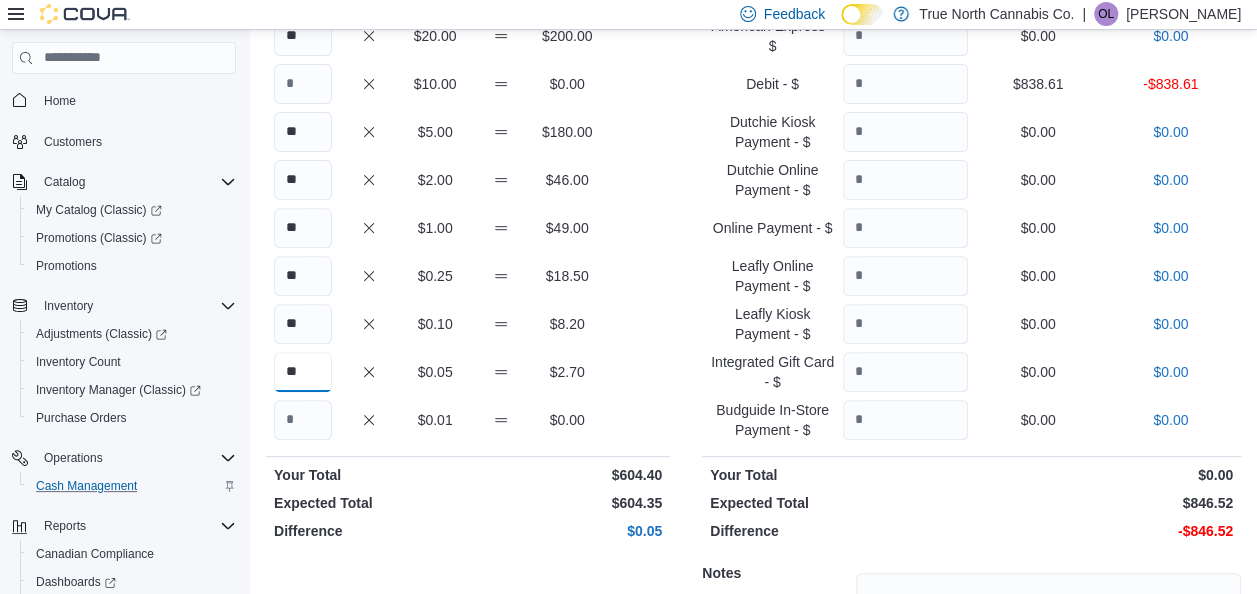 type on "**" 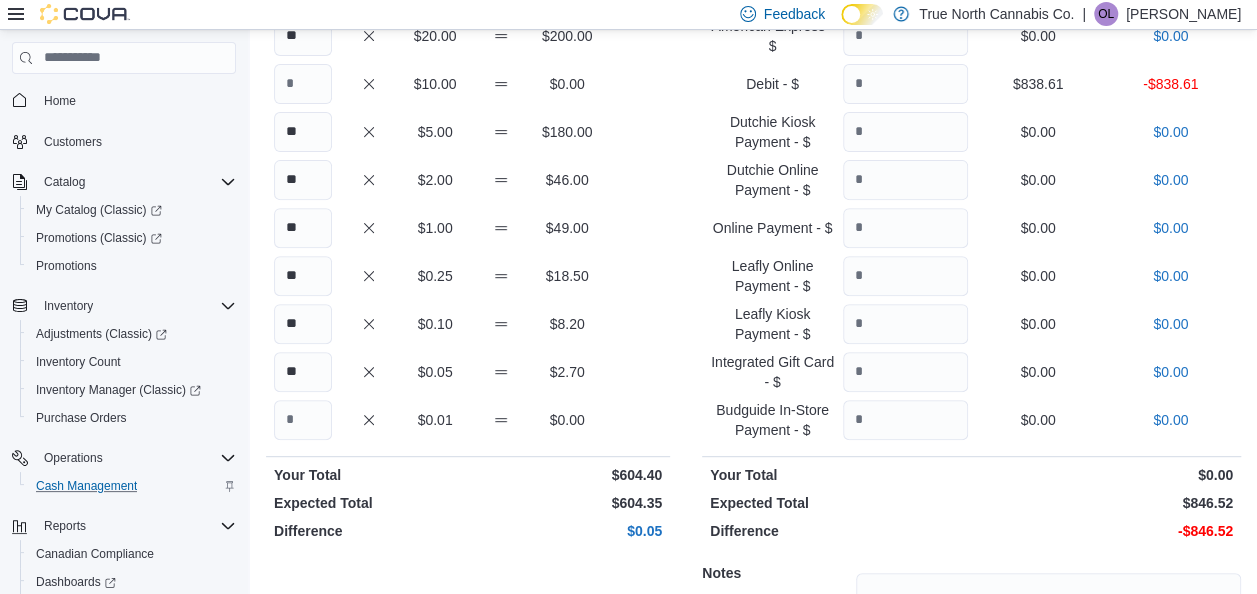click on "$604.35" at bounding box center [567, 503] 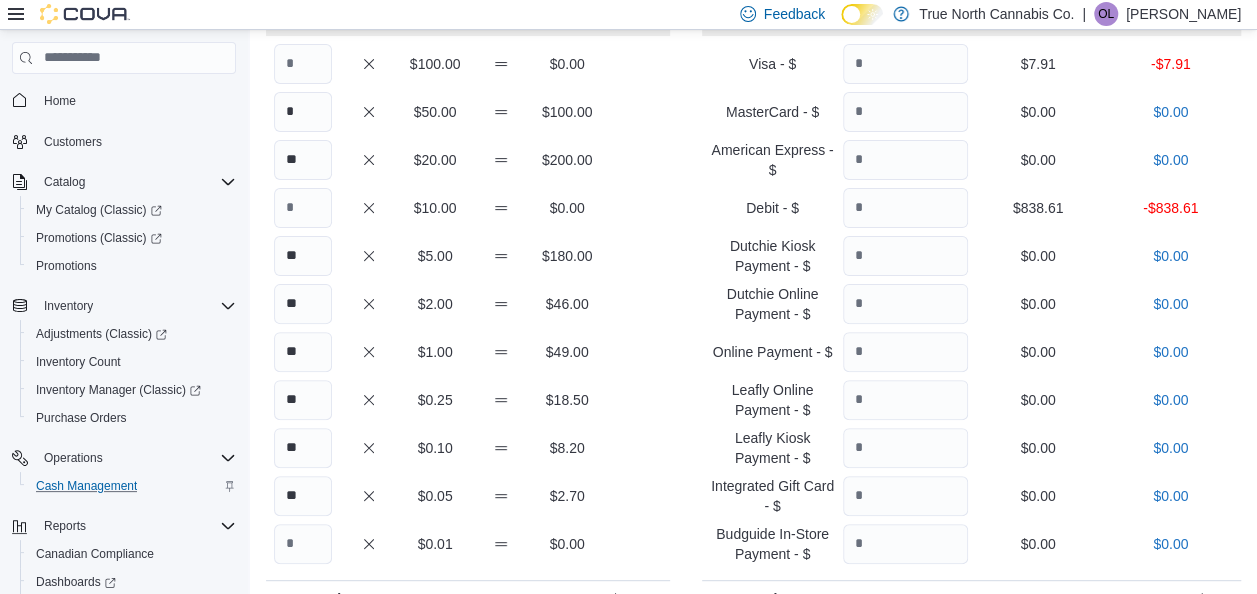 scroll, scrollTop: 158, scrollLeft: 0, axis: vertical 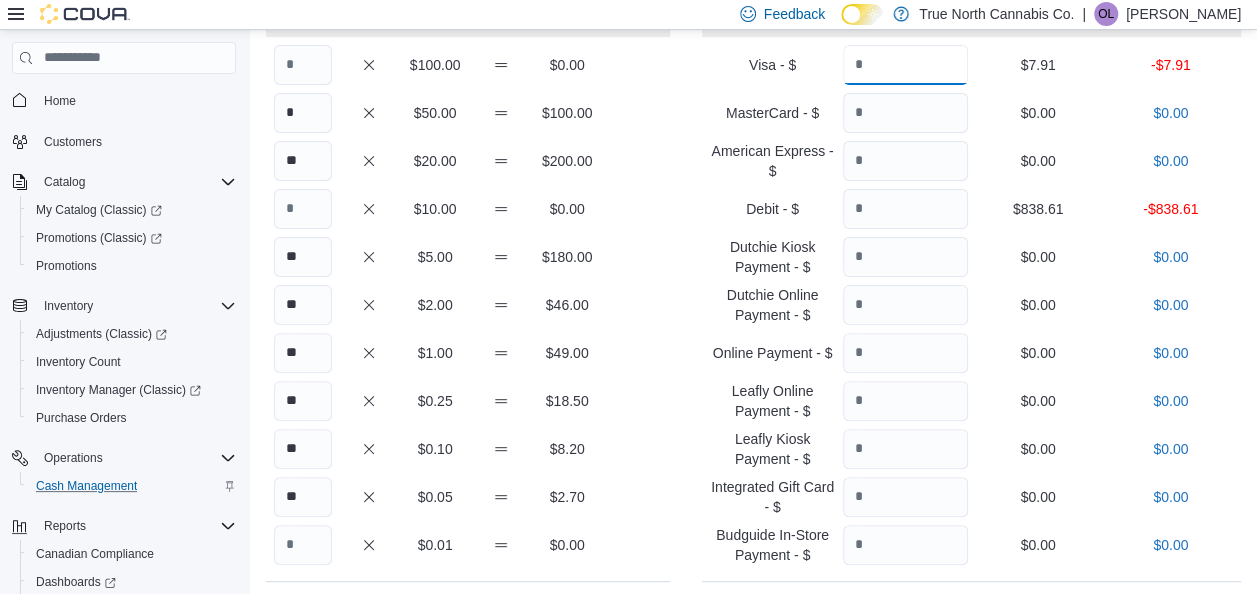 click at bounding box center (905, 65) 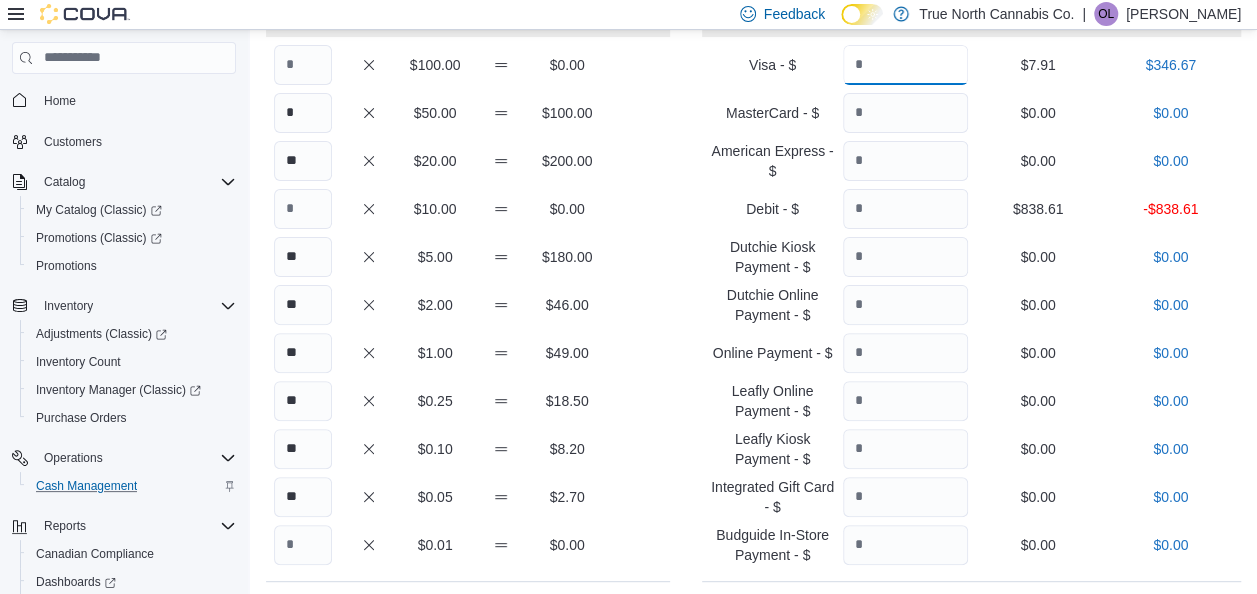 type on "******" 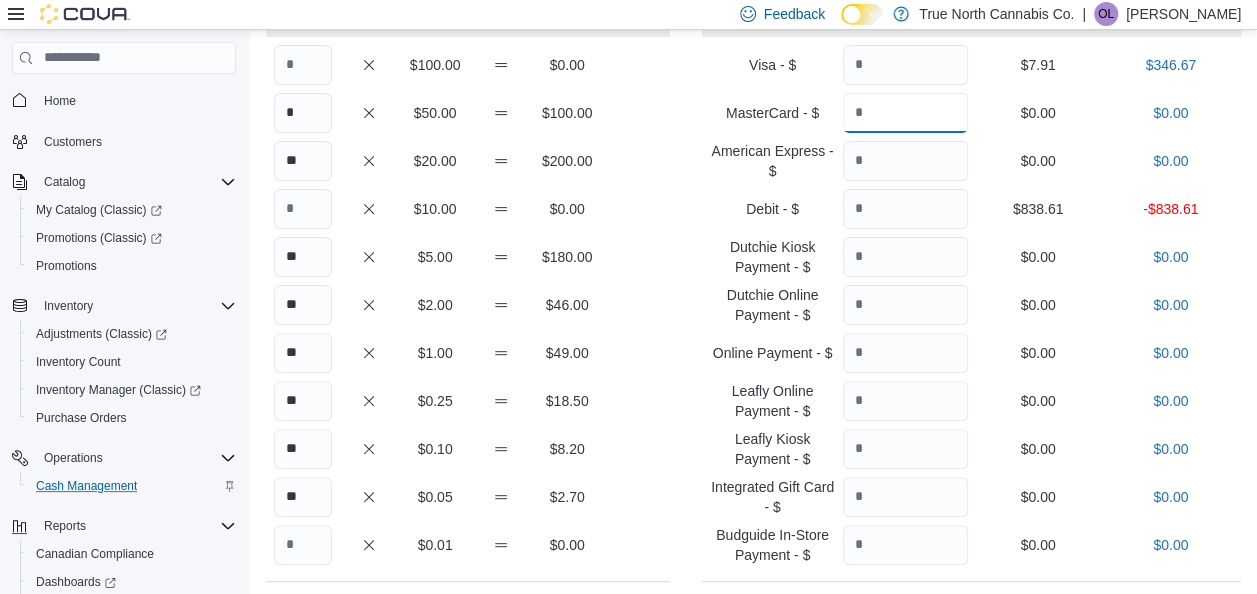 click at bounding box center (905, 113) 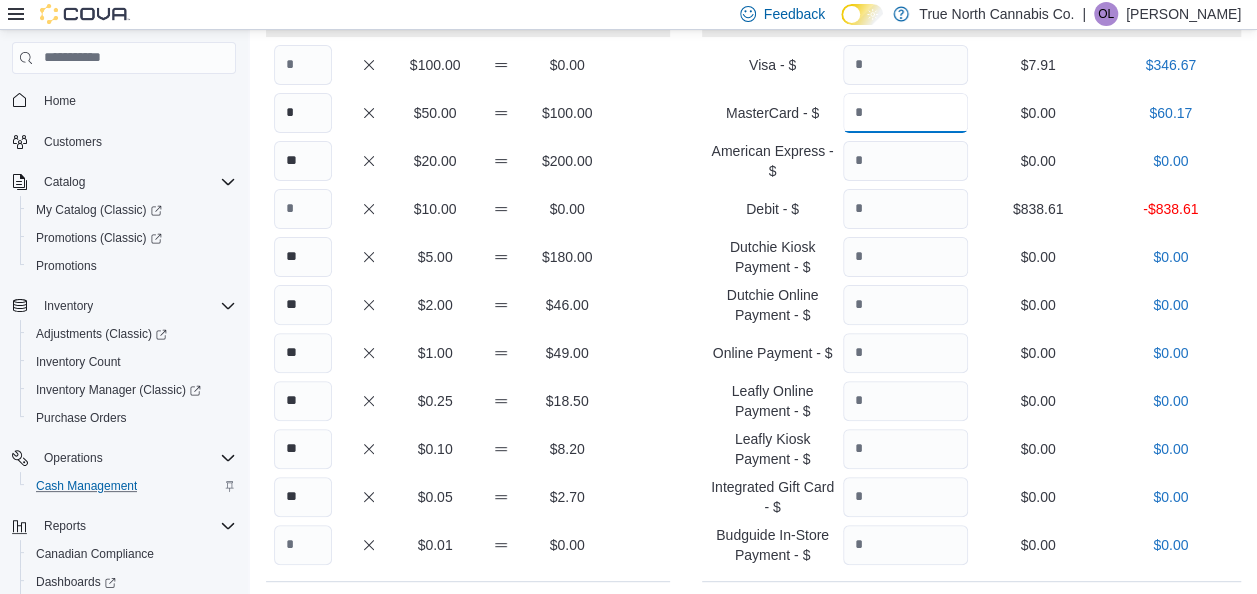 type on "*****" 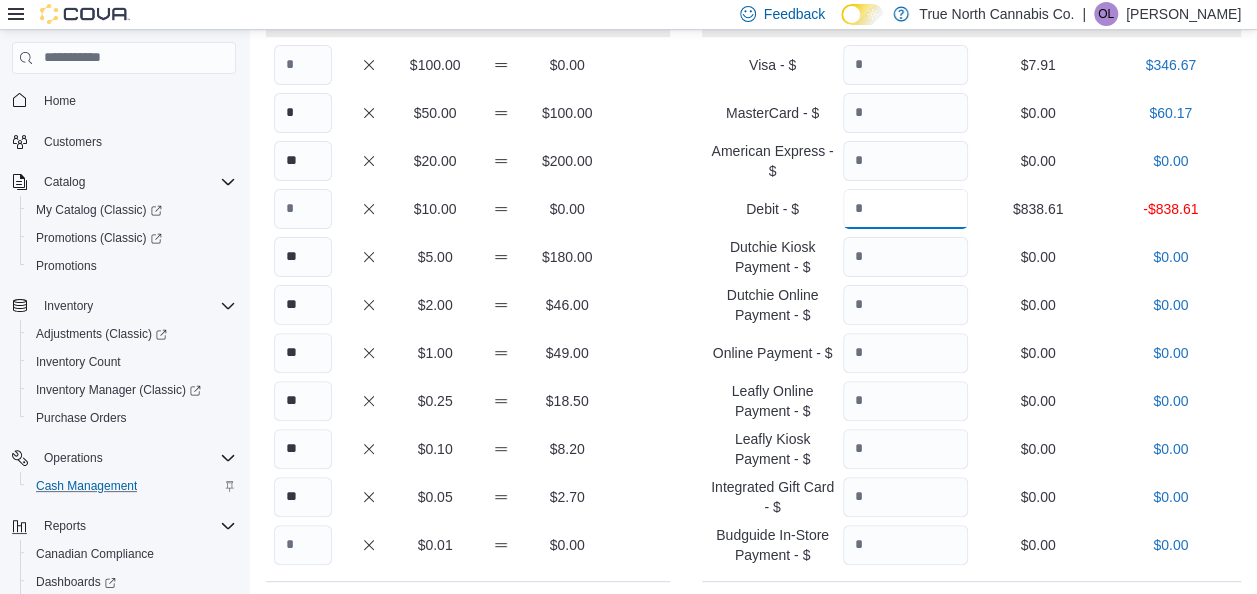 click at bounding box center (905, 209) 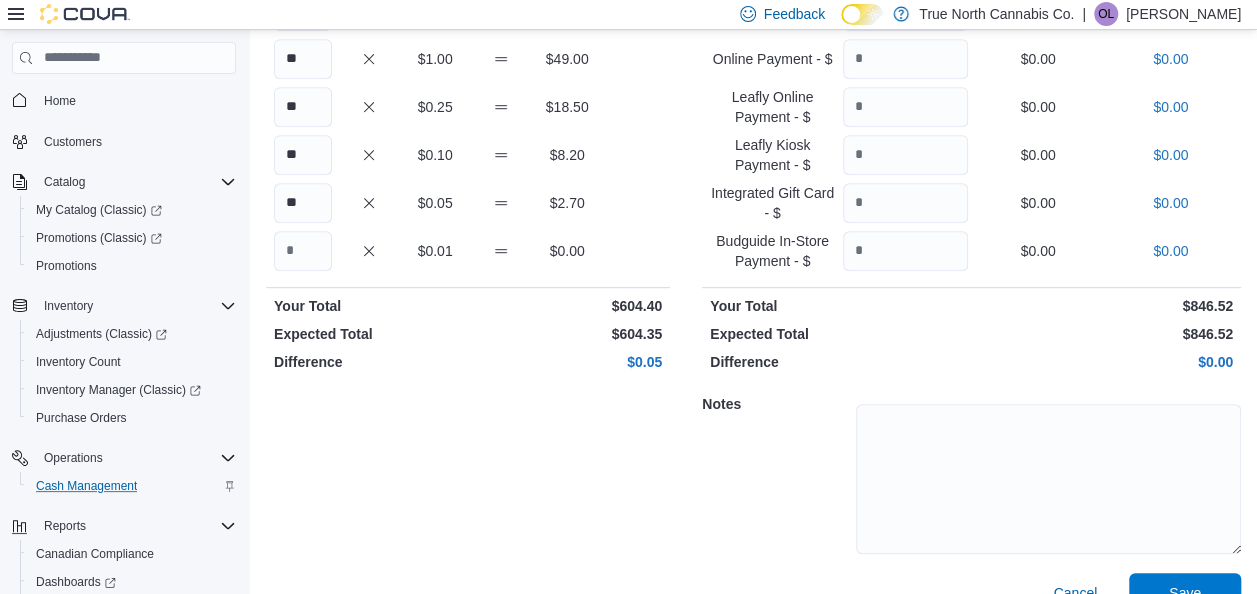 scroll, scrollTop: 487, scrollLeft: 0, axis: vertical 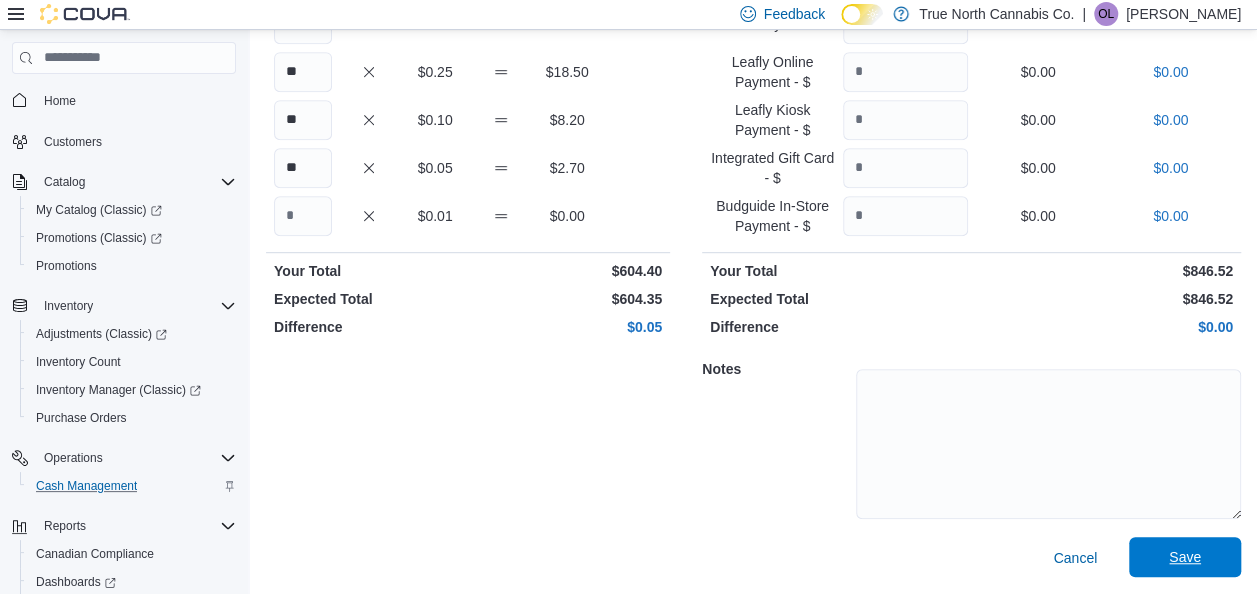 type on "******" 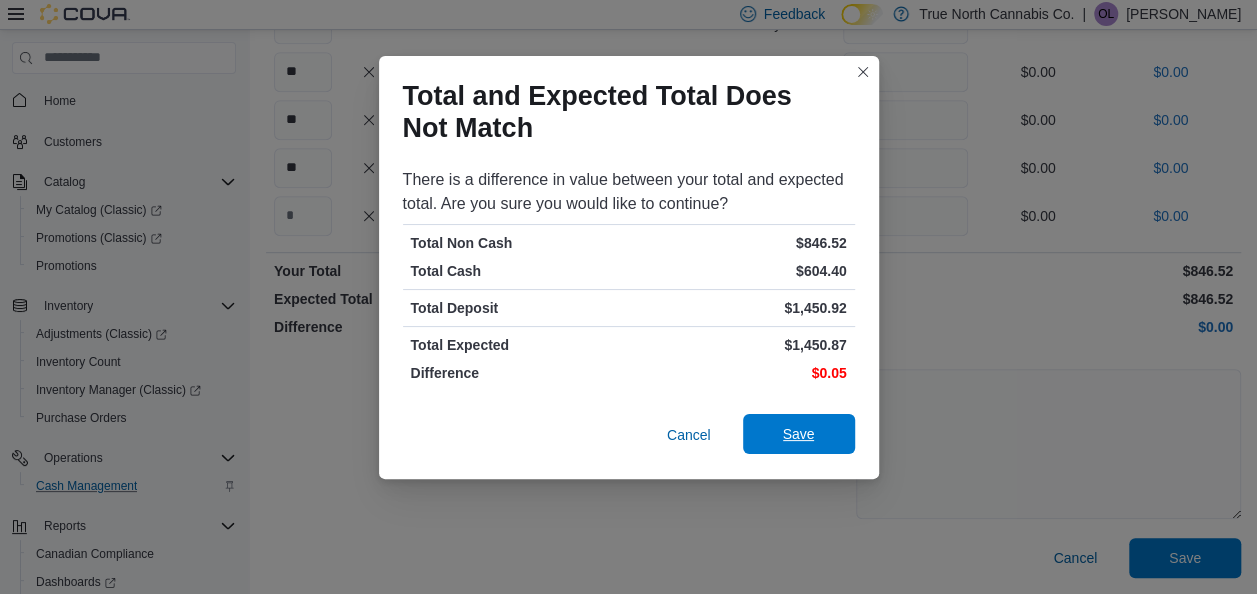 click on "Save" at bounding box center (799, 434) 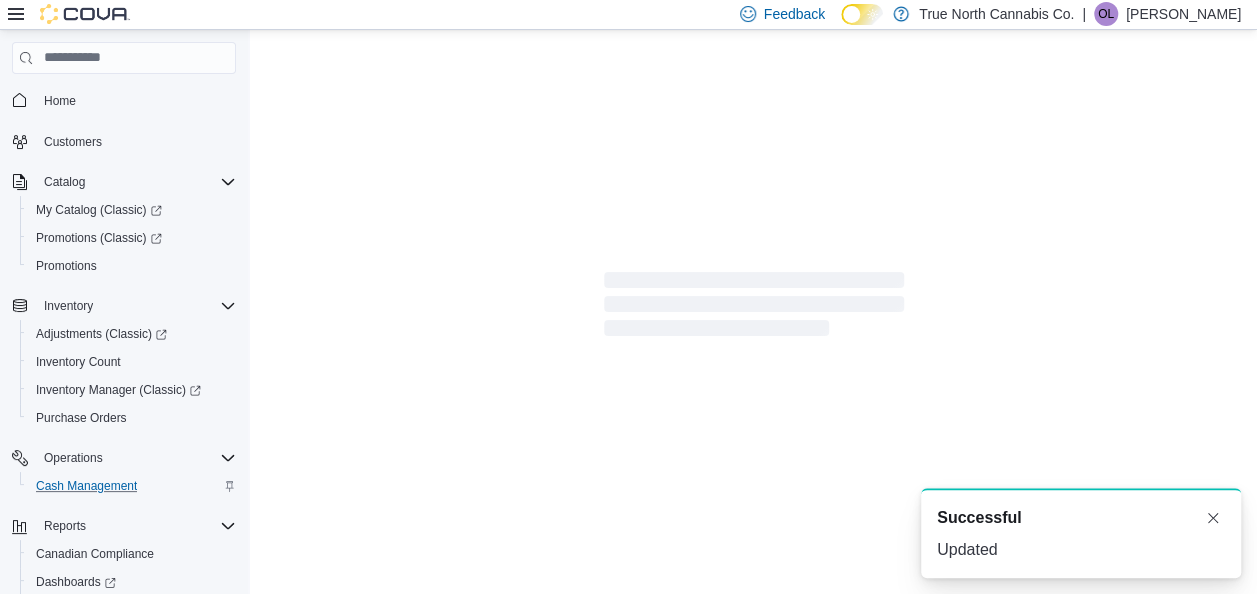 scroll, scrollTop: 6, scrollLeft: 0, axis: vertical 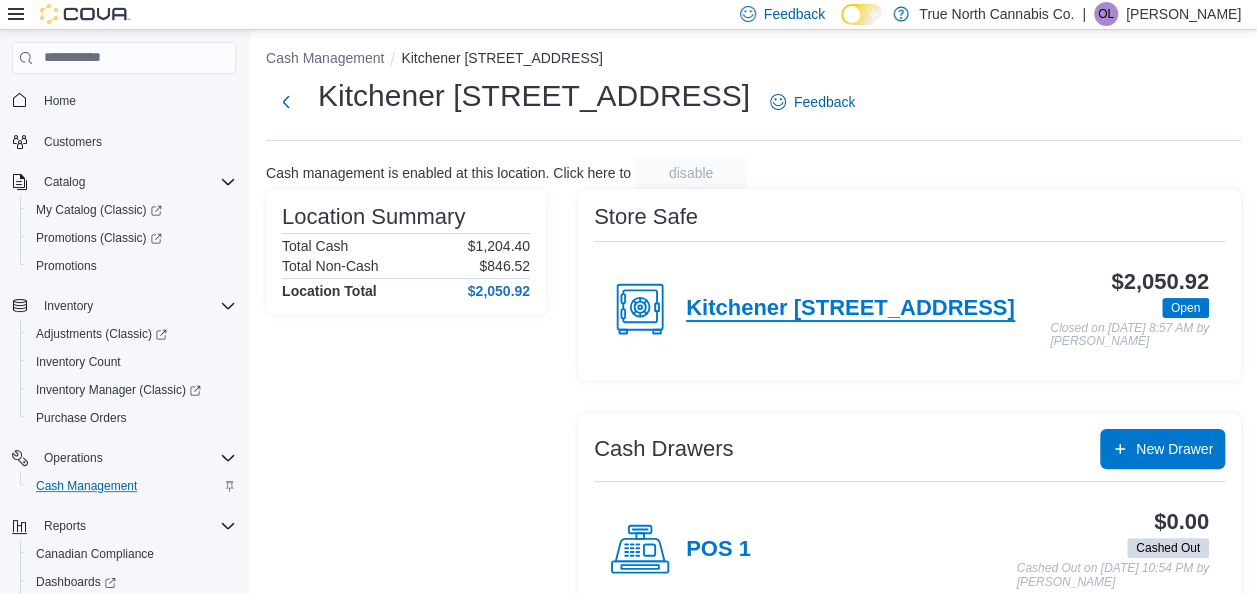 click on "Kitchener [STREET_ADDRESS]" at bounding box center (850, 309) 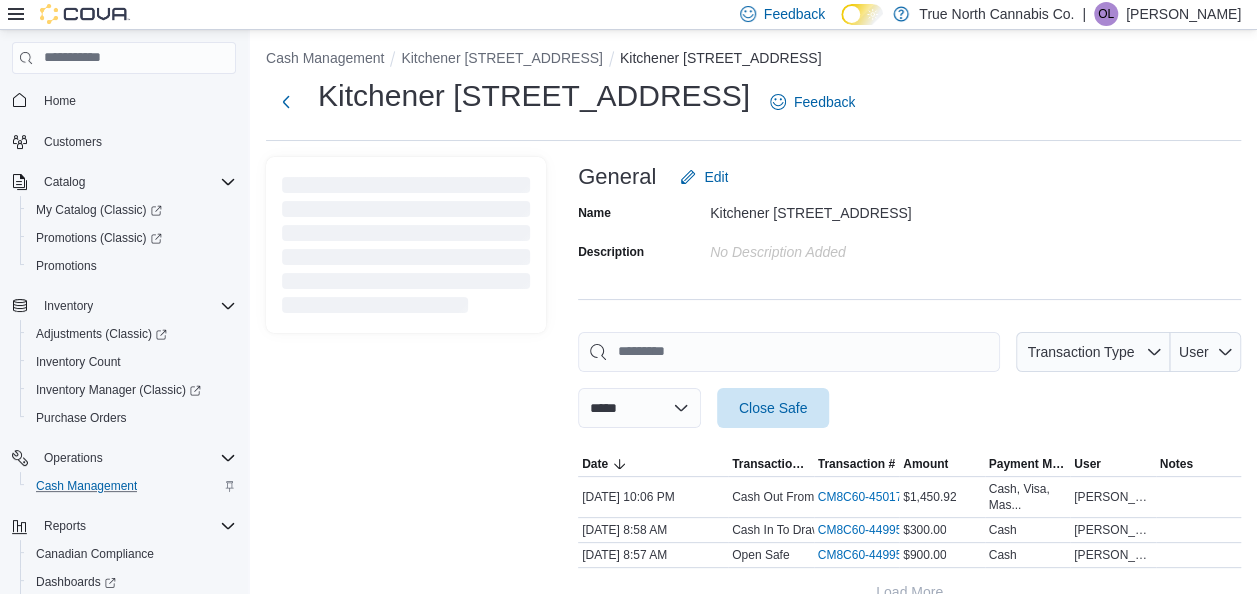 scroll, scrollTop: 0, scrollLeft: 0, axis: both 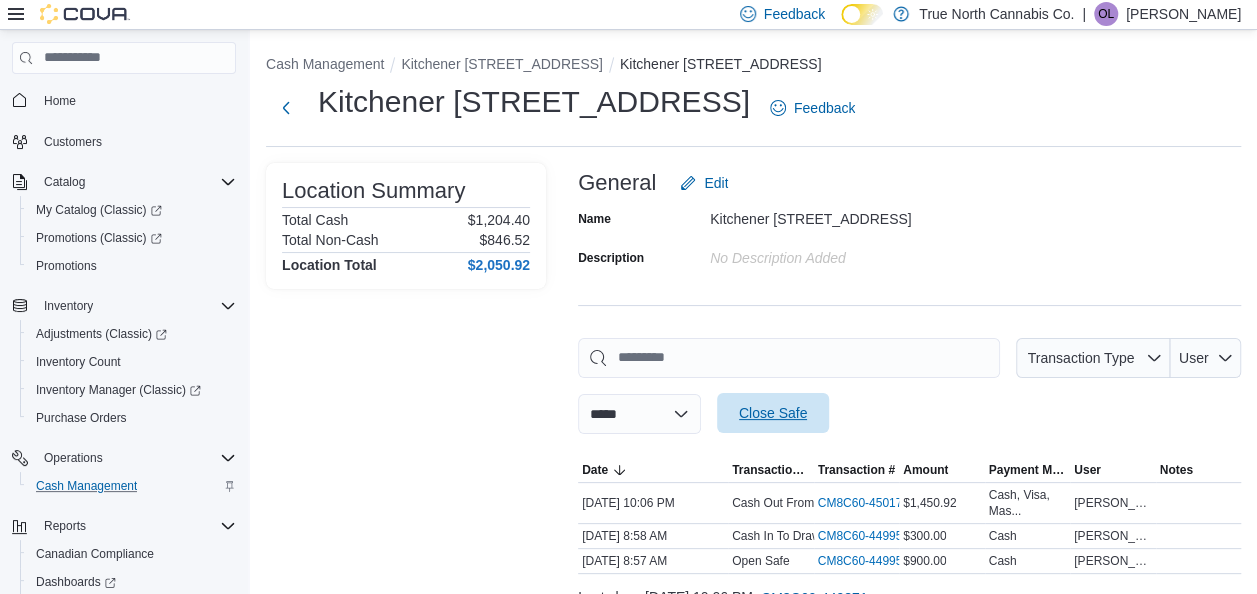click on "Close Safe" at bounding box center (773, 413) 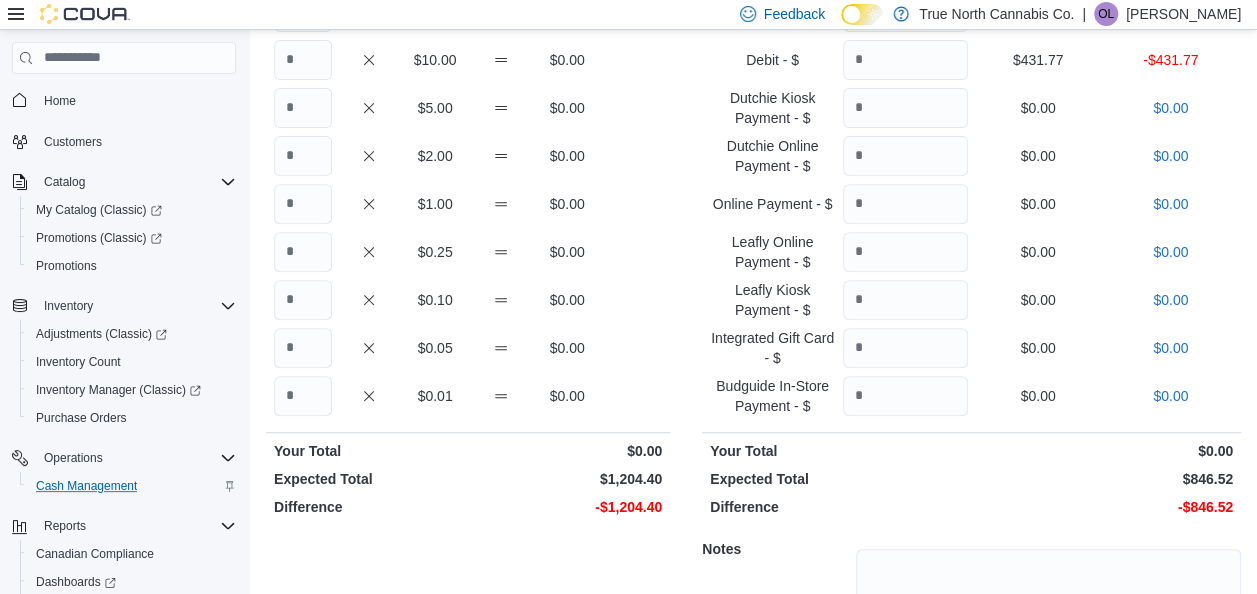 scroll, scrollTop: 308, scrollLeft: 0, axis: vertical 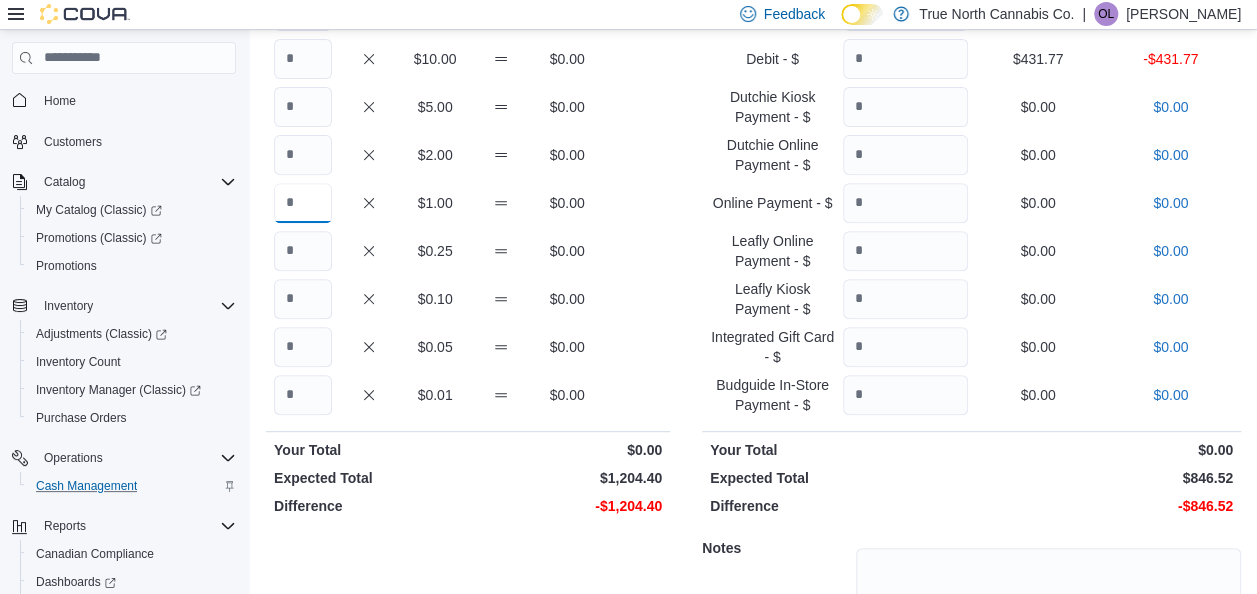 click at bounding box center (303, 203) 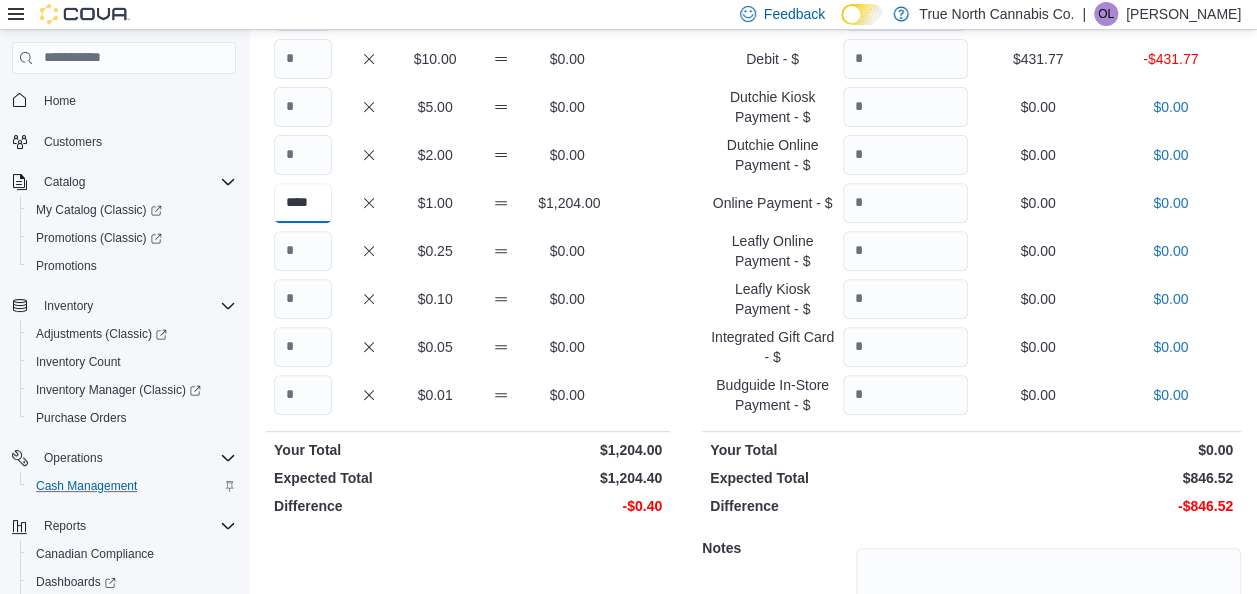 type on "****" 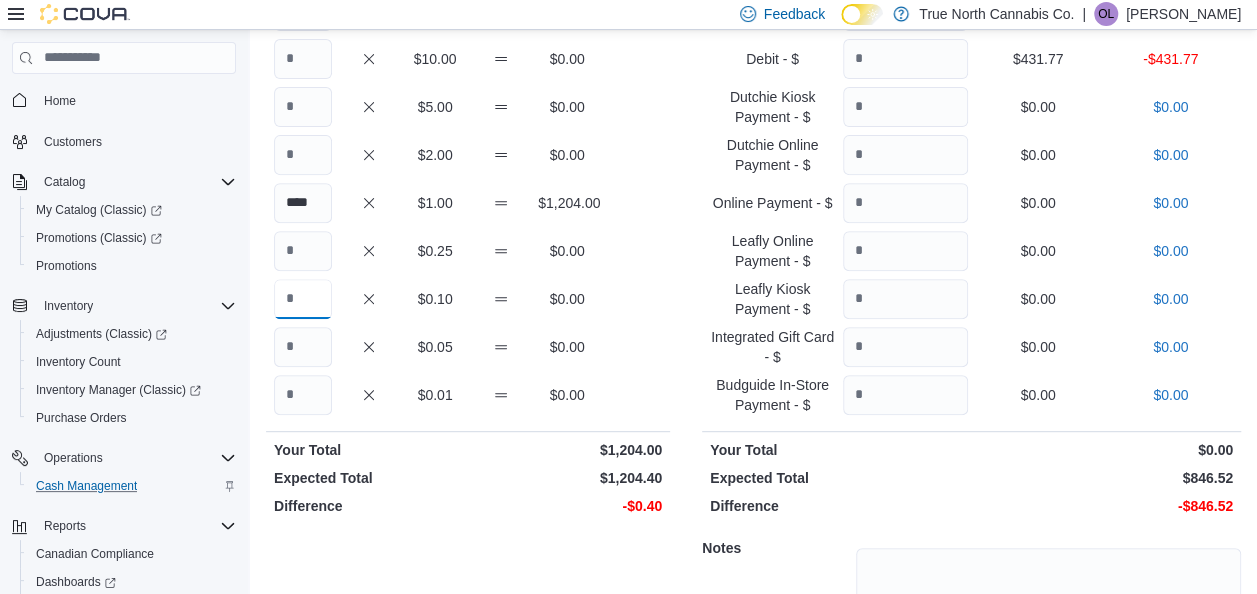 click at bounding box center (303, 299) 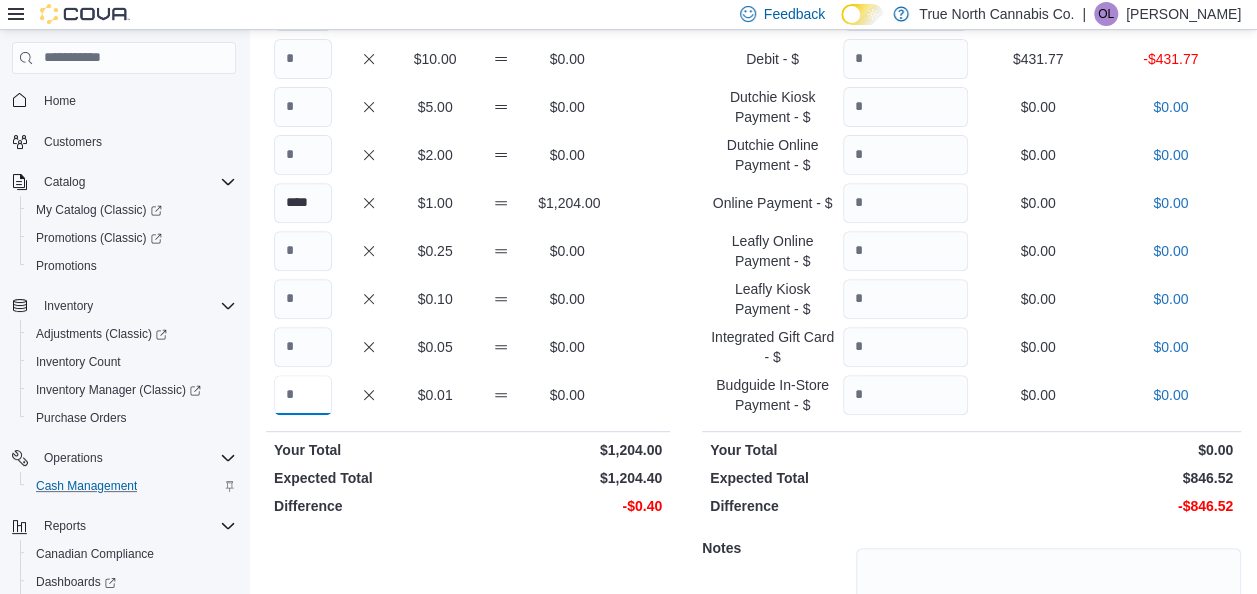 click at bounding box center [303, 395] 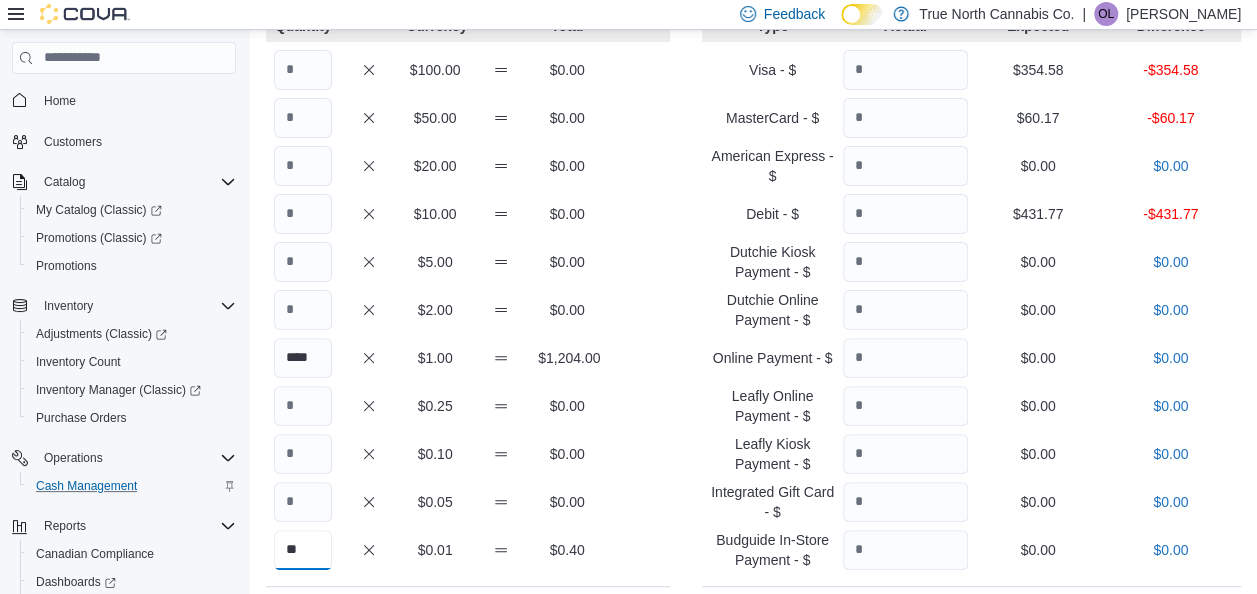 scroll, scrollTop: 152, scrollLeft: 0, axis: vertical 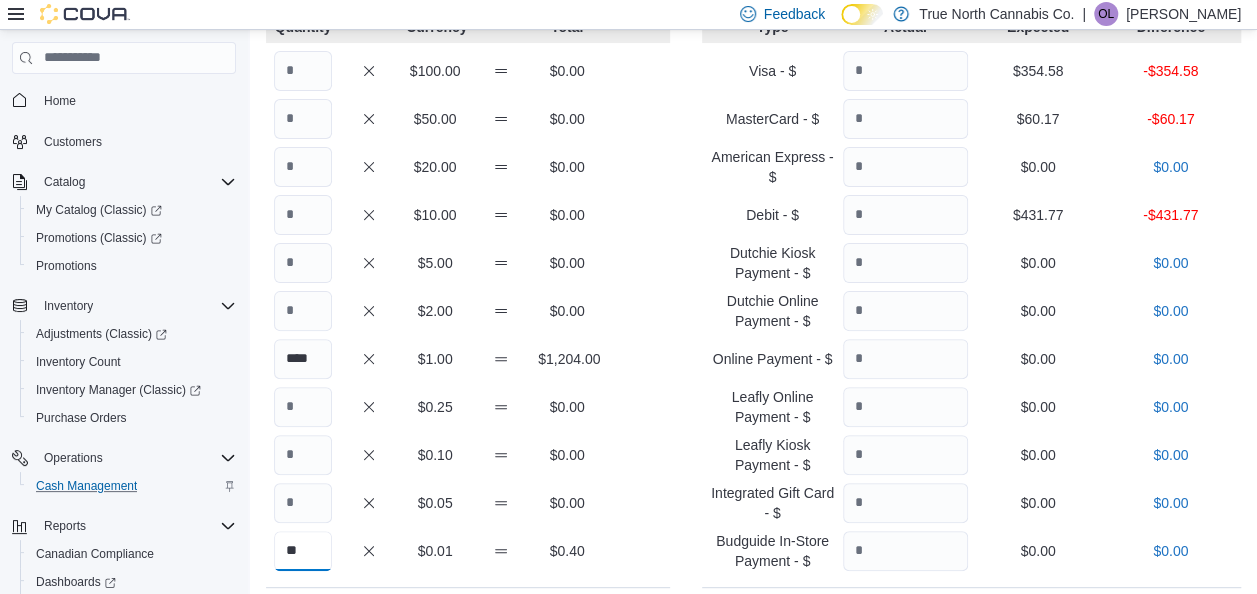 type on "**" 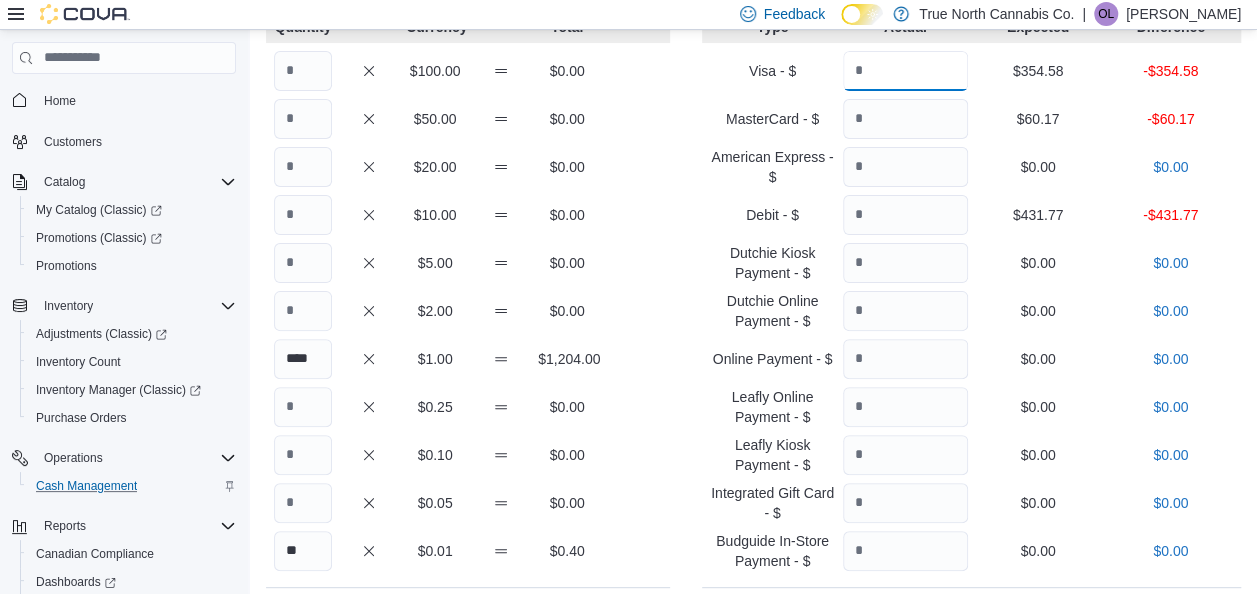 click at bounding box center (905, 71) 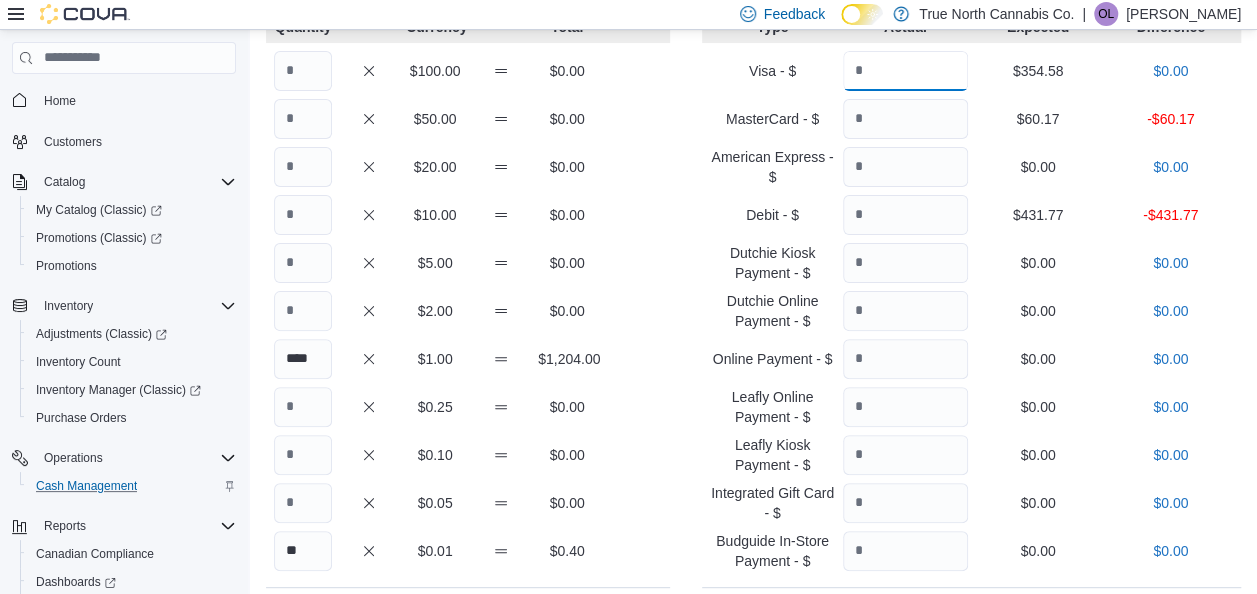 type on "******" 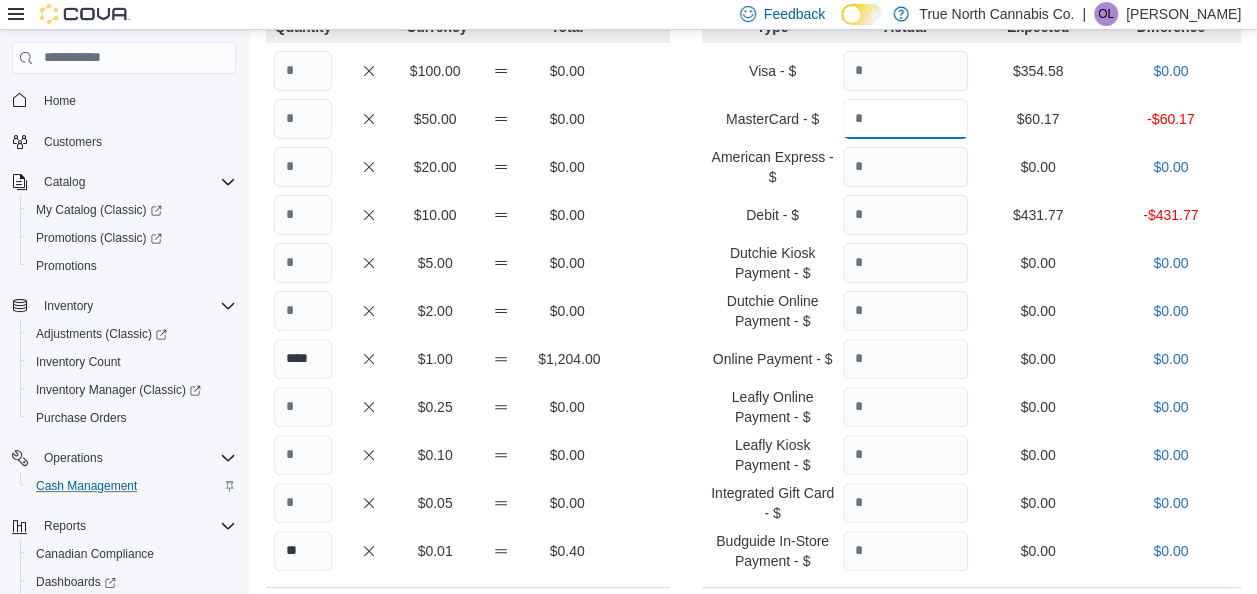click at bounding box center (905, 119) 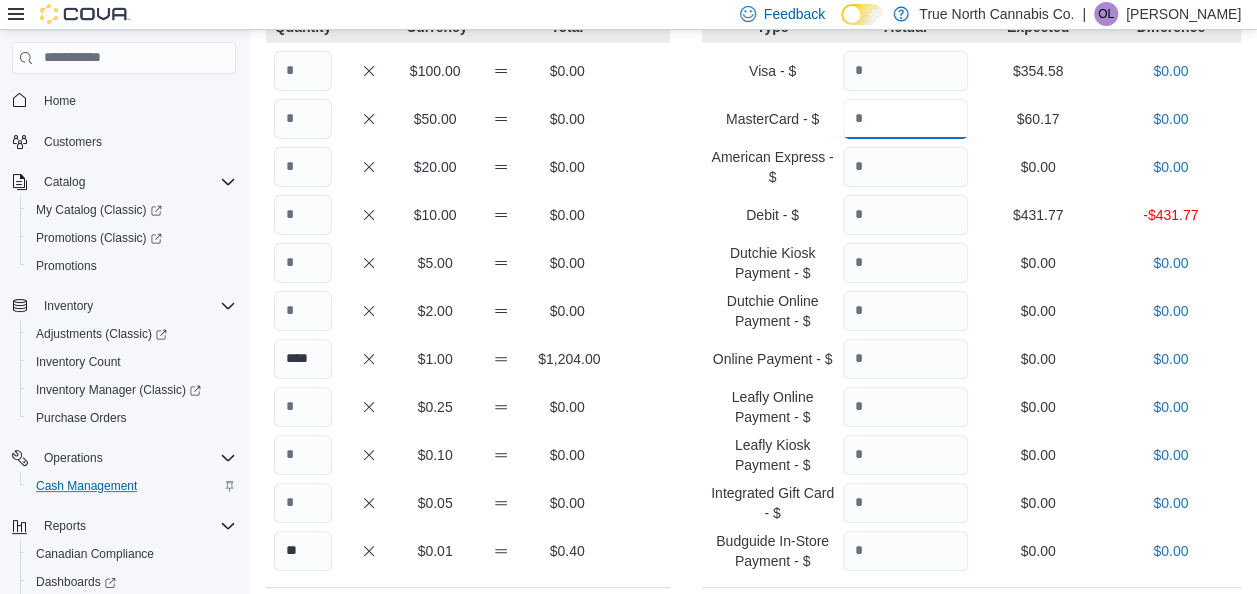 type on "*****" 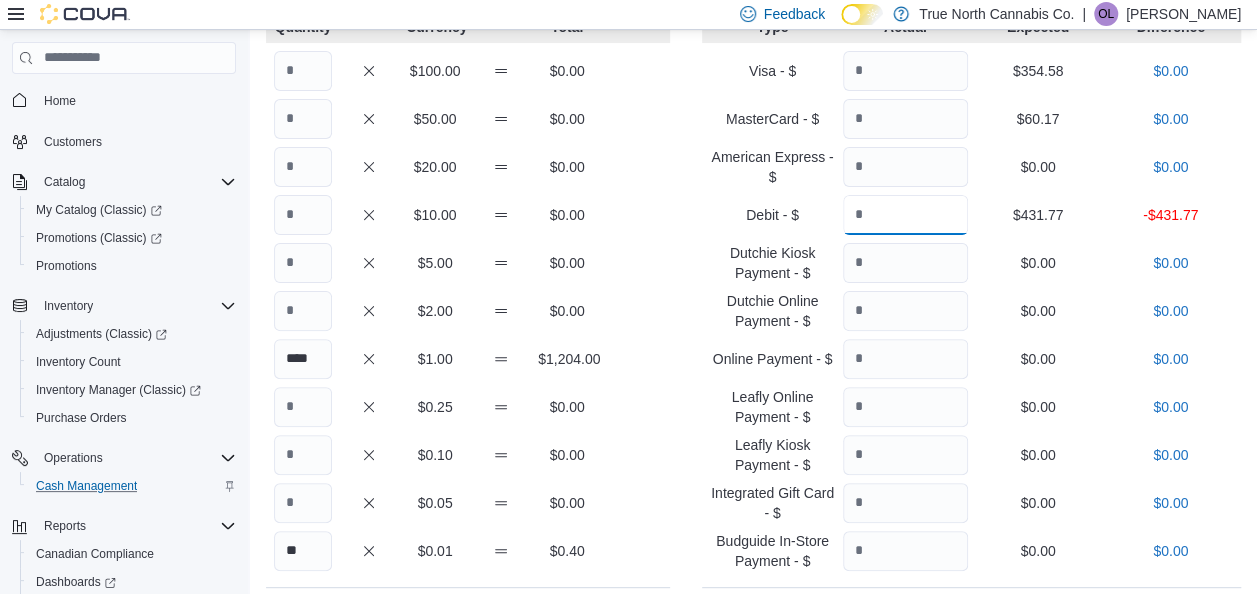 click at bounding box center (905, 215) 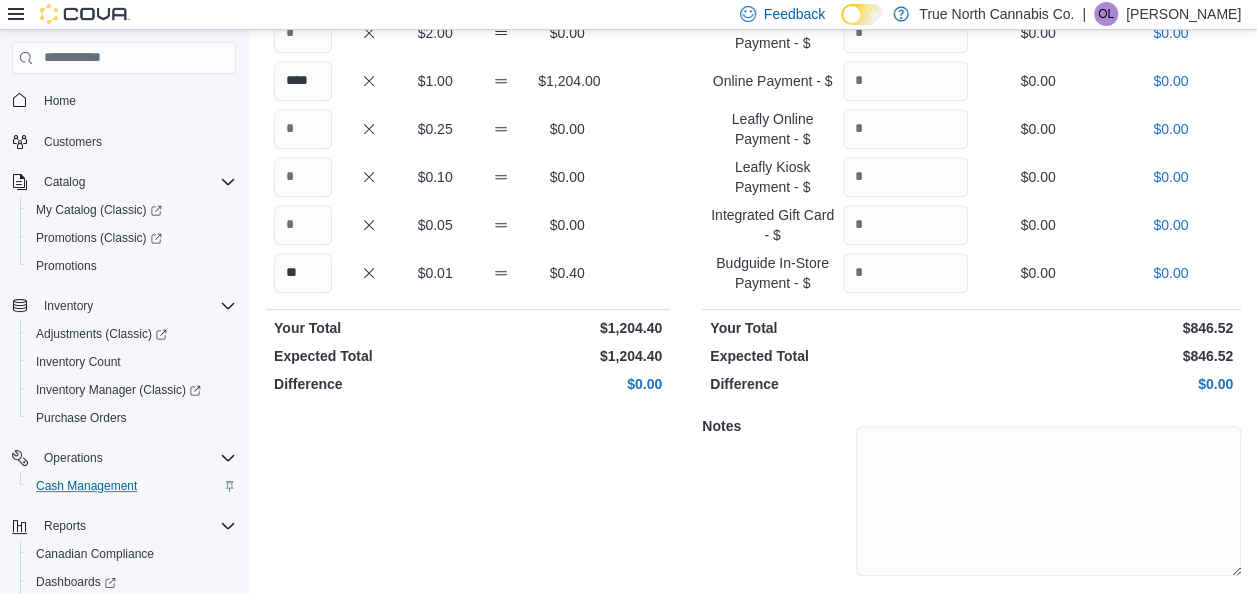 scroll, scrollTop: 487, scrollLeft: 0, axis: vertical 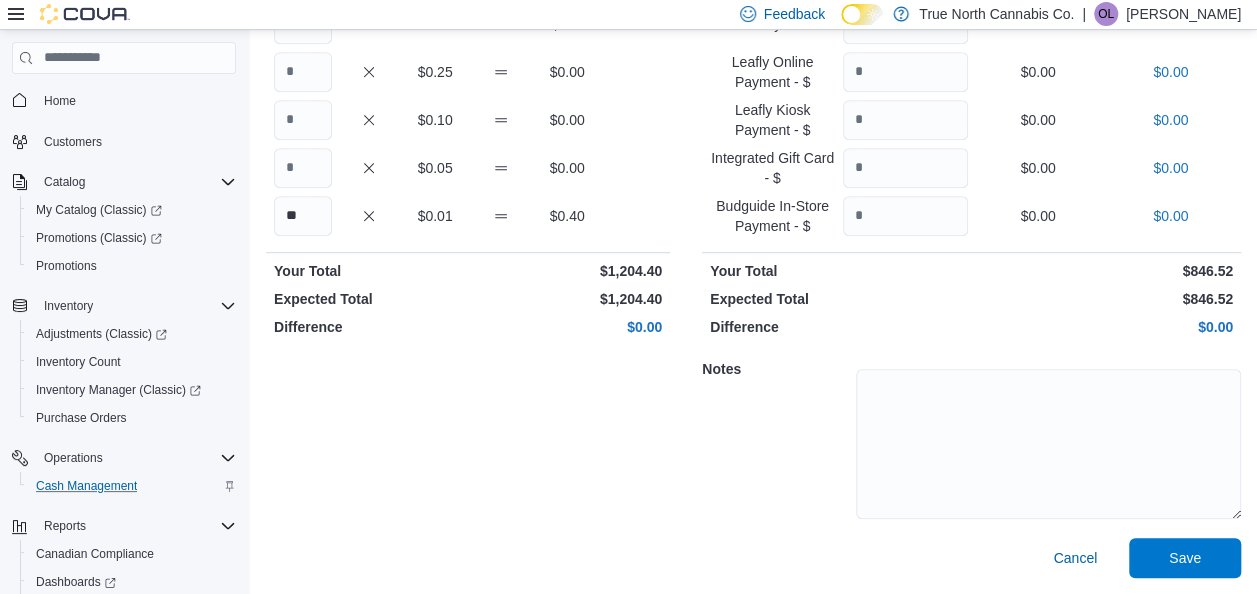 type on "******" 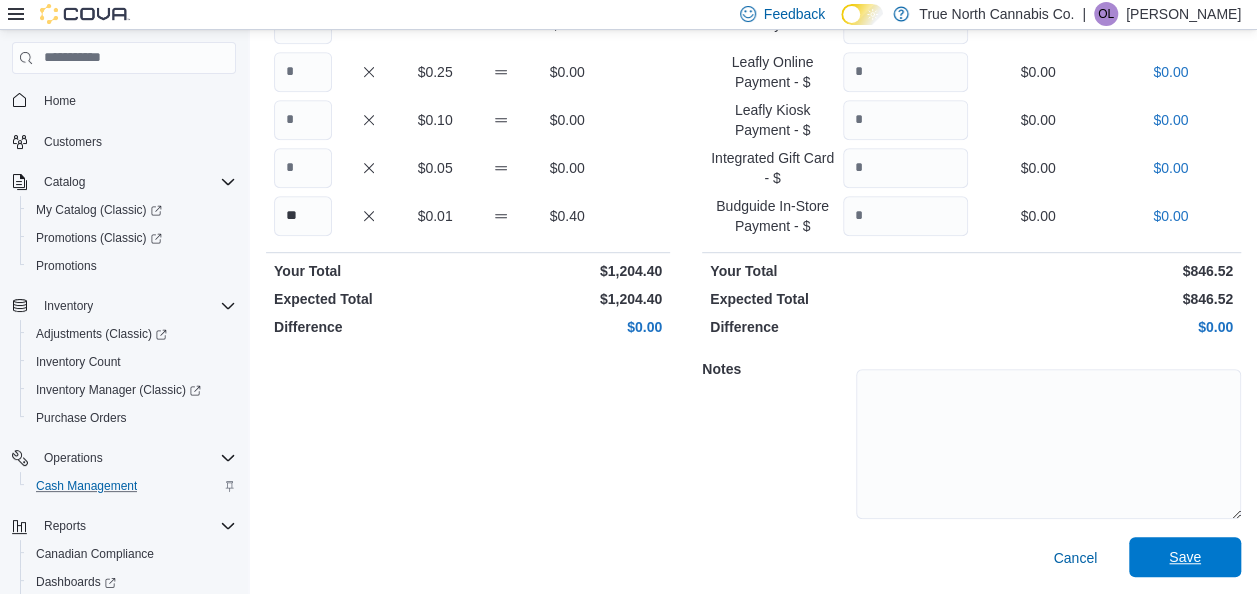 click on "Save" at bounding box center [1185, 557] 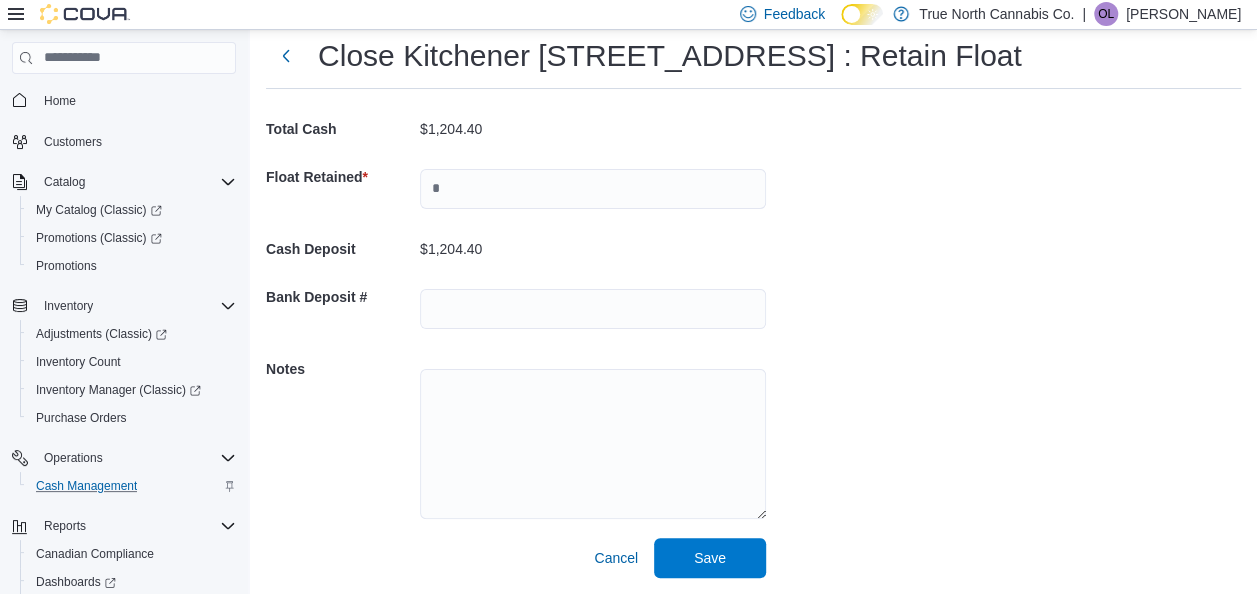 scroll, scrollTop: 58, scrollLeft: 0, axis: vertical 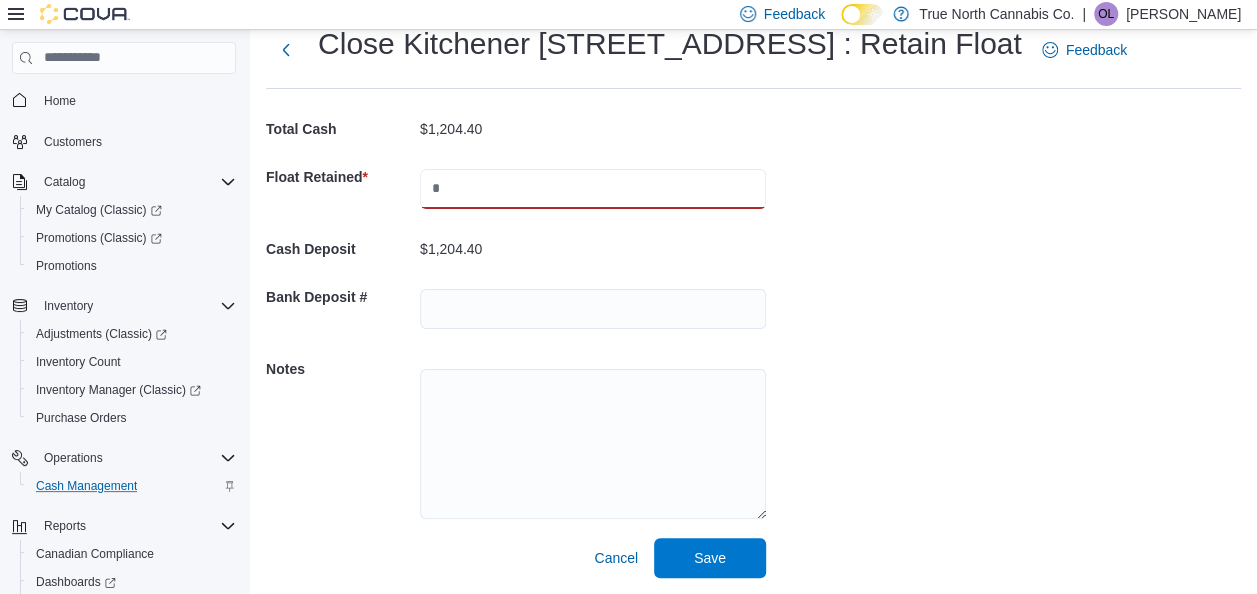 click at bounding box center (593, 189) 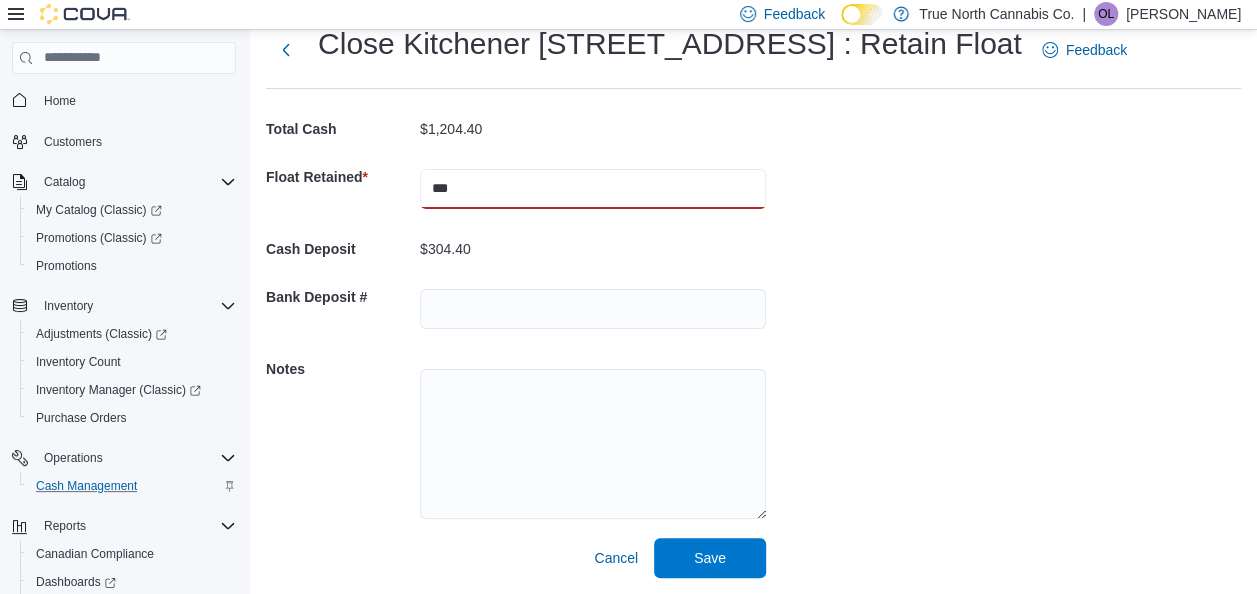 type on "***" 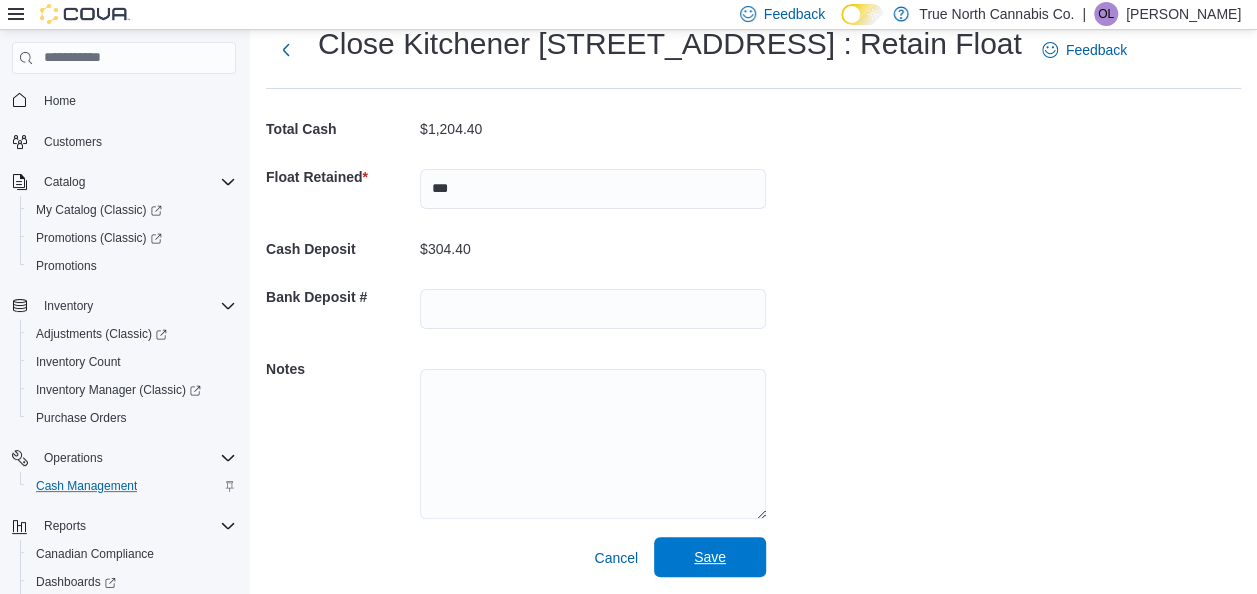 click on "Save" at bounding box center (710, 557) 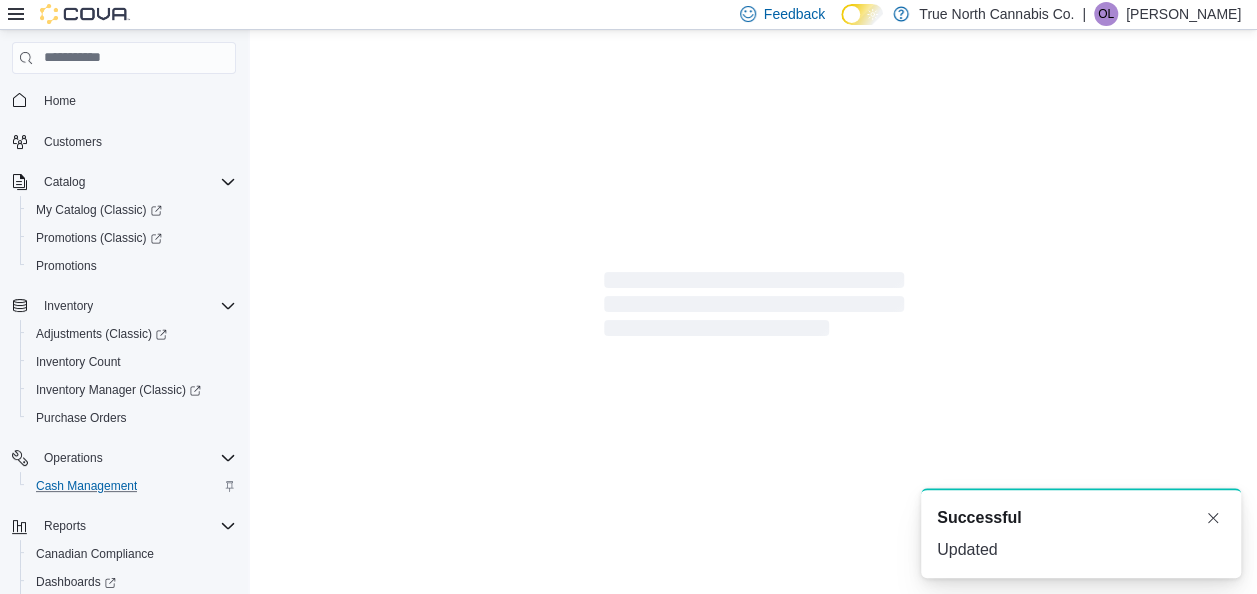 scroll, scrollTop: 6, scrollLeft: 0, axis: vertical 